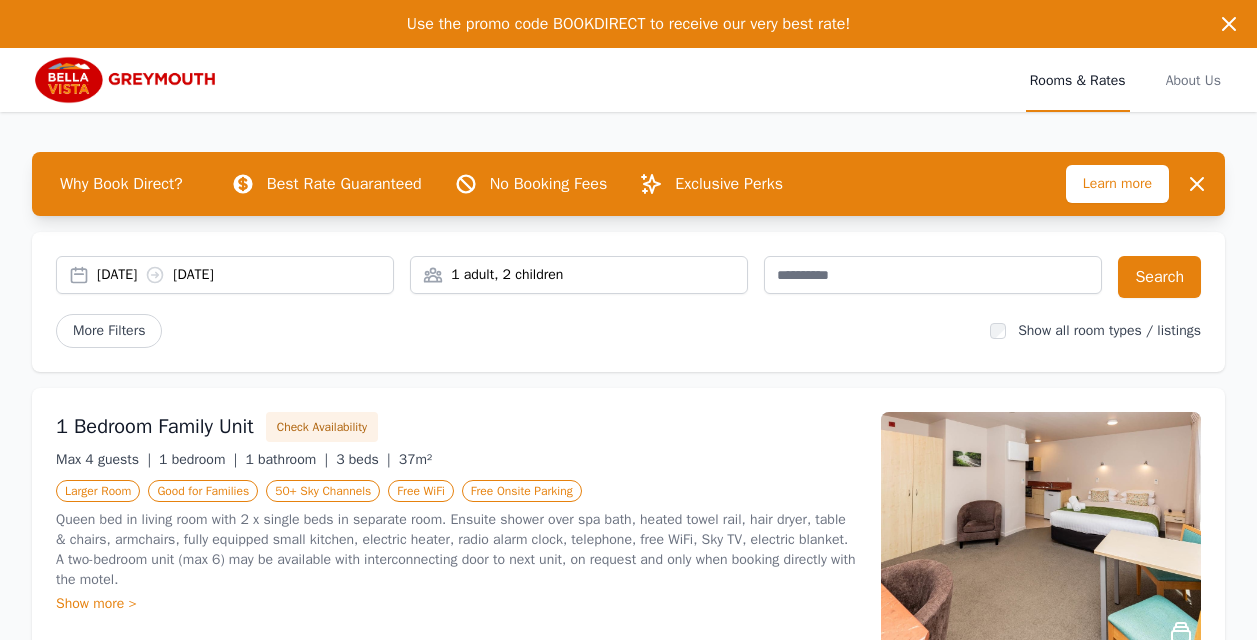scroll, scrollTop: 300, scrollLeft: 0, axis: vertical 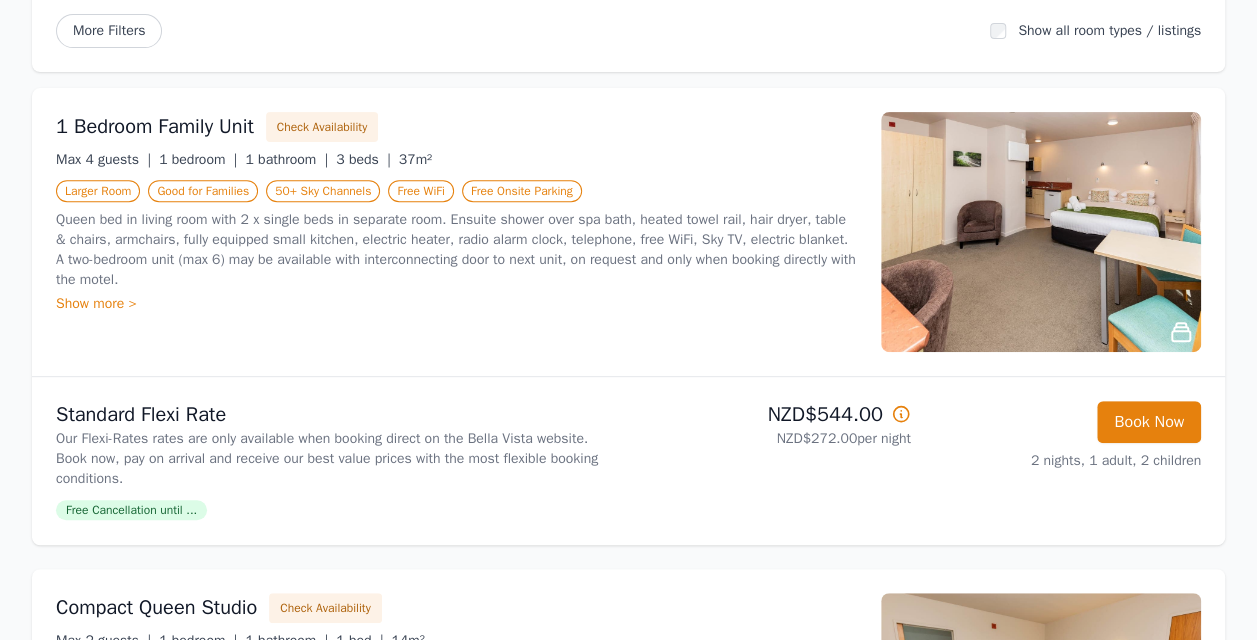 click on "Show more >" at bounding box center (456, 304) 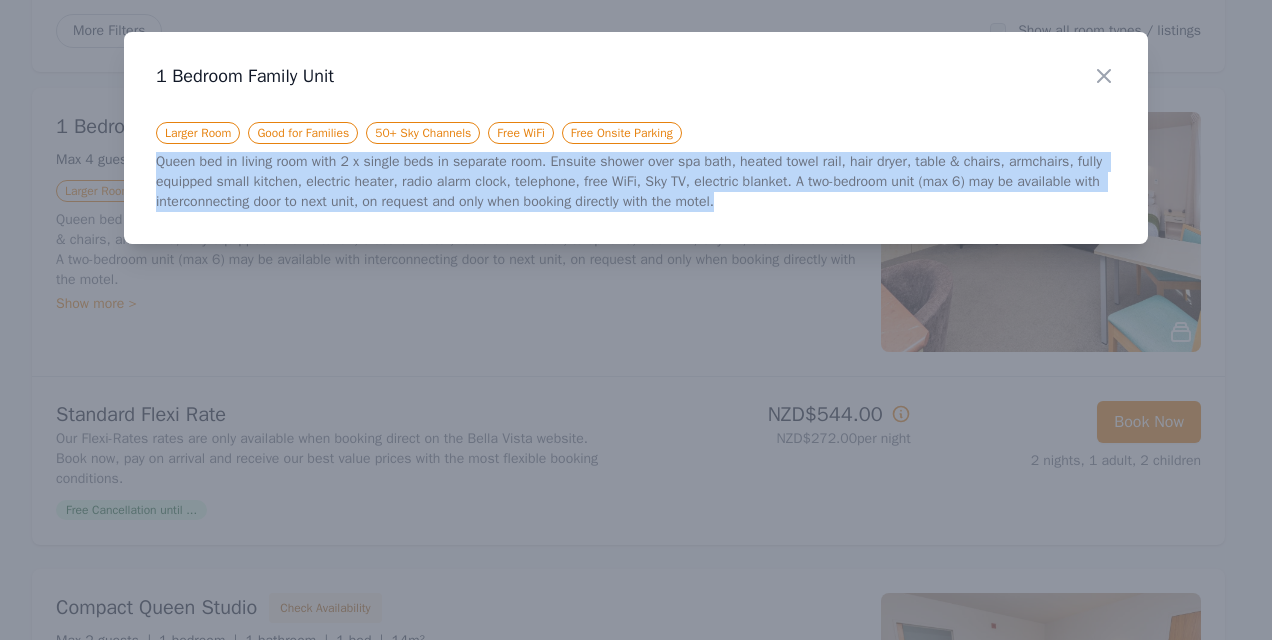 drag, startPoint x: 156, startPoint y: 160, endPoint x: 757, endPoint y: 225, distance: 604.50476 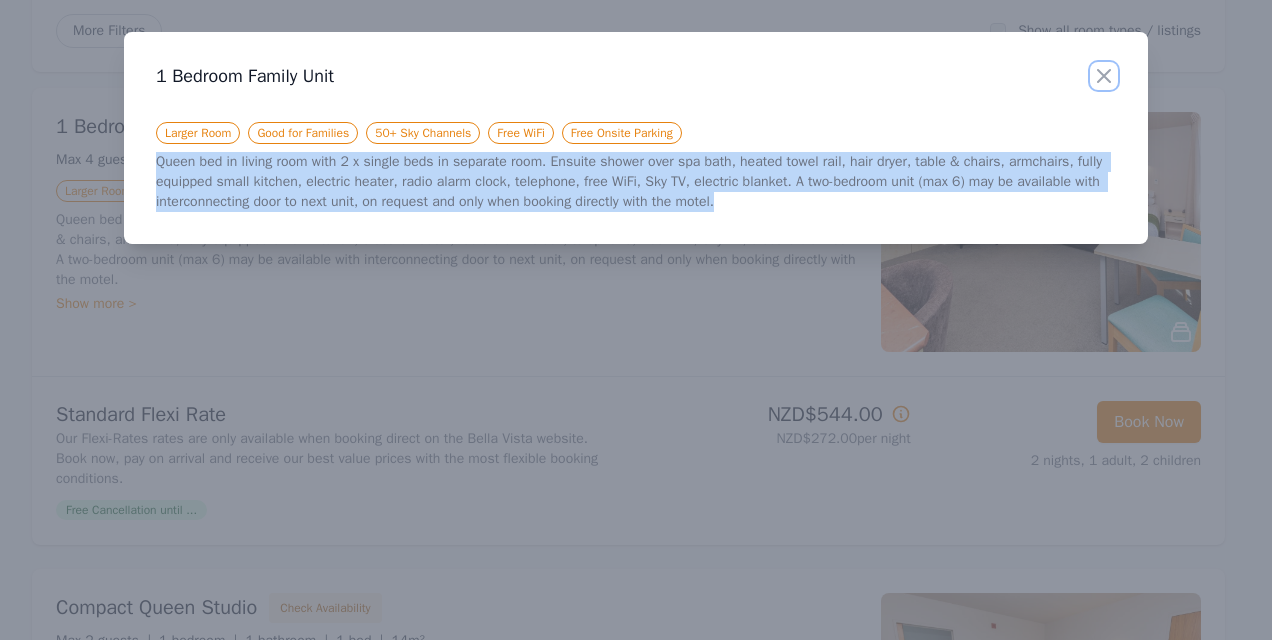drag, startPoint x: 1106, startPoint y: 77, endPoint x: 1092, endPoint y: 124, distance: 49.0408 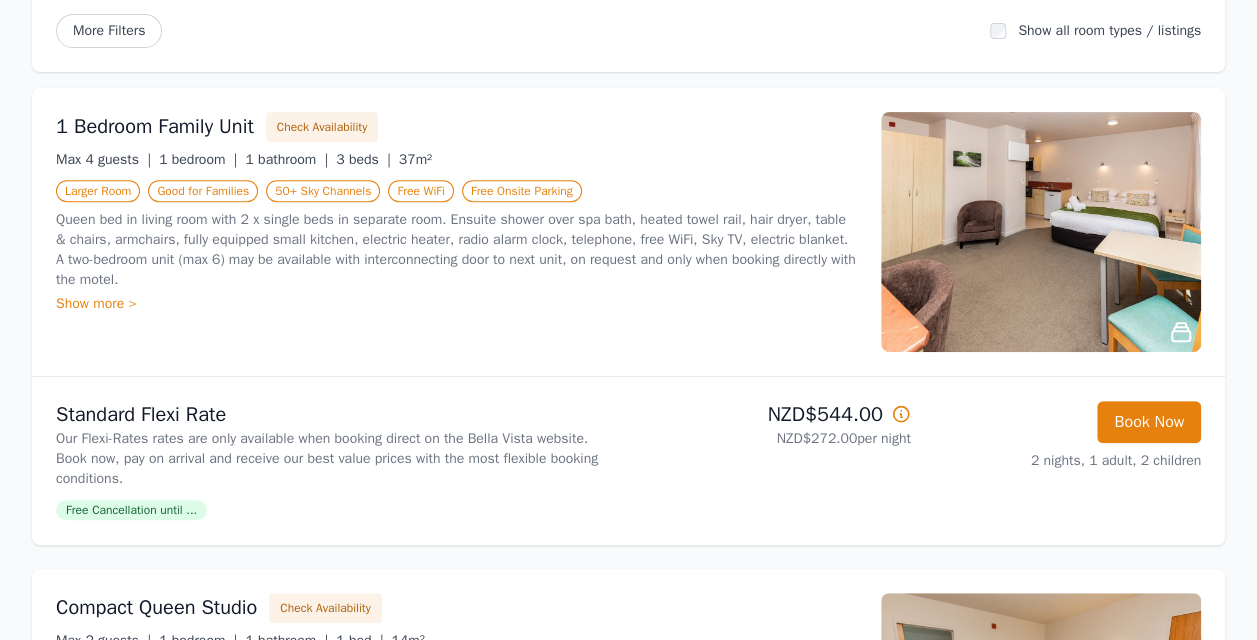click at bounding box center (1041, 232) 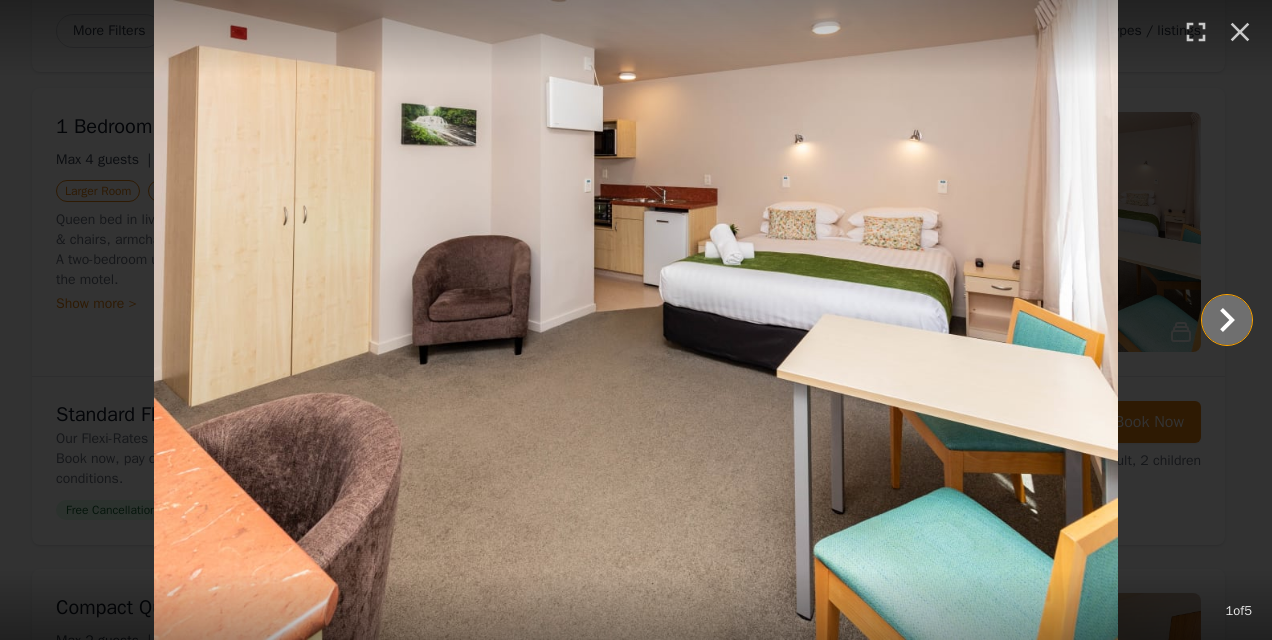 click 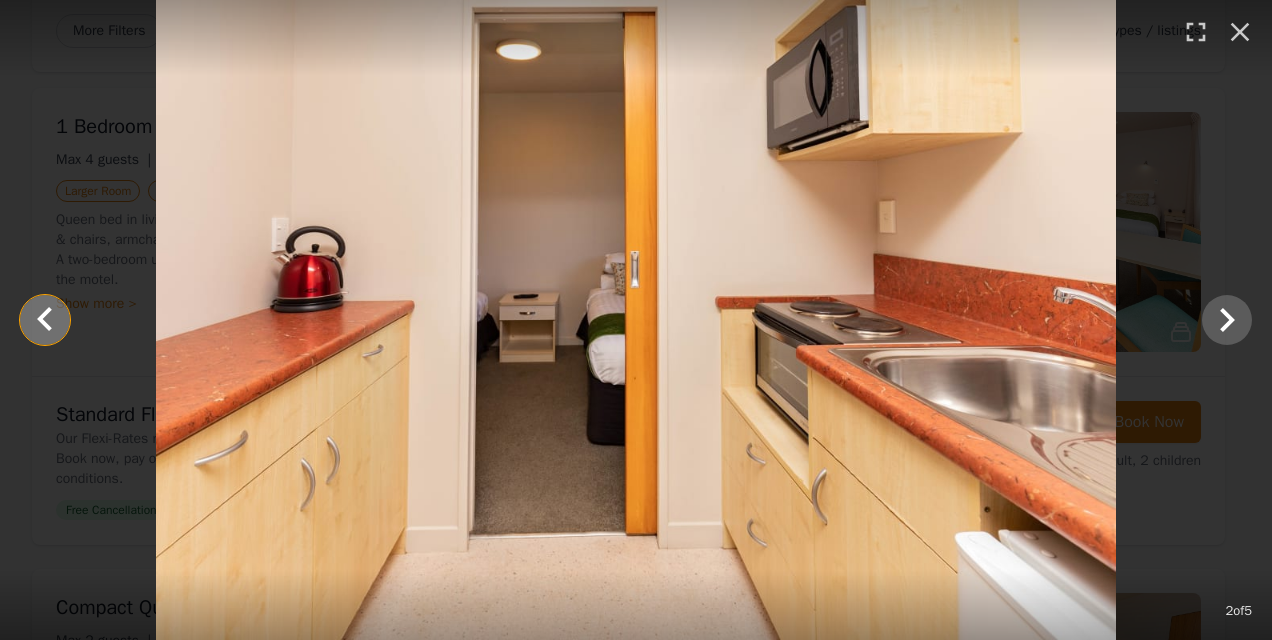 click 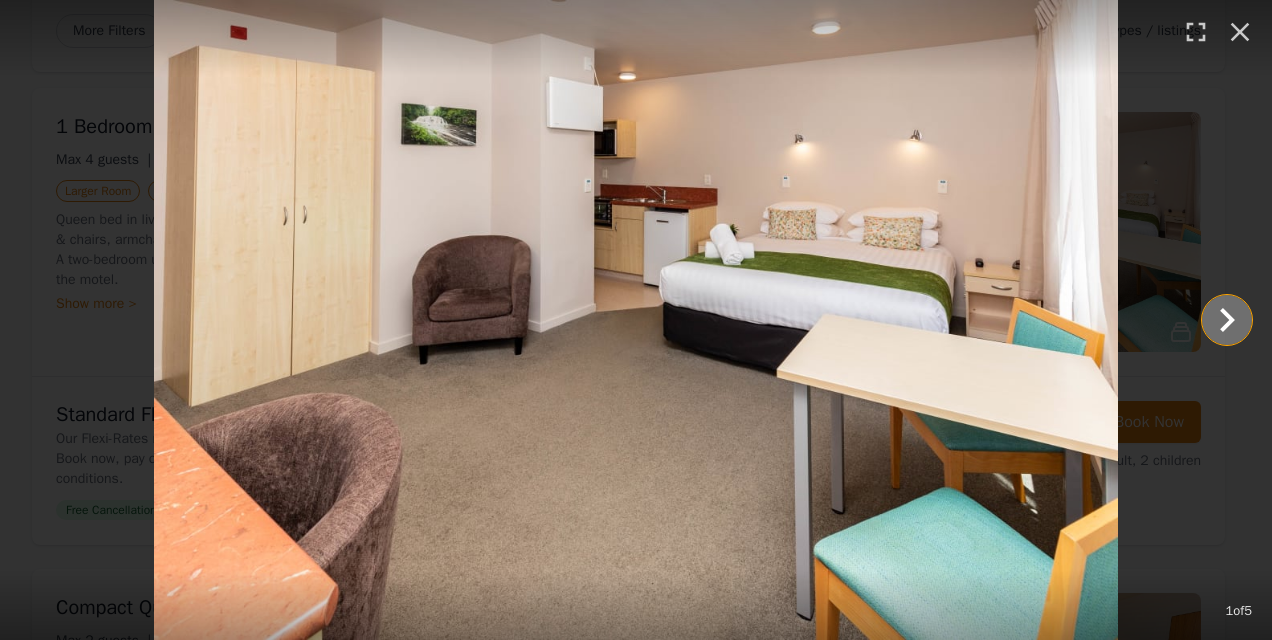 click 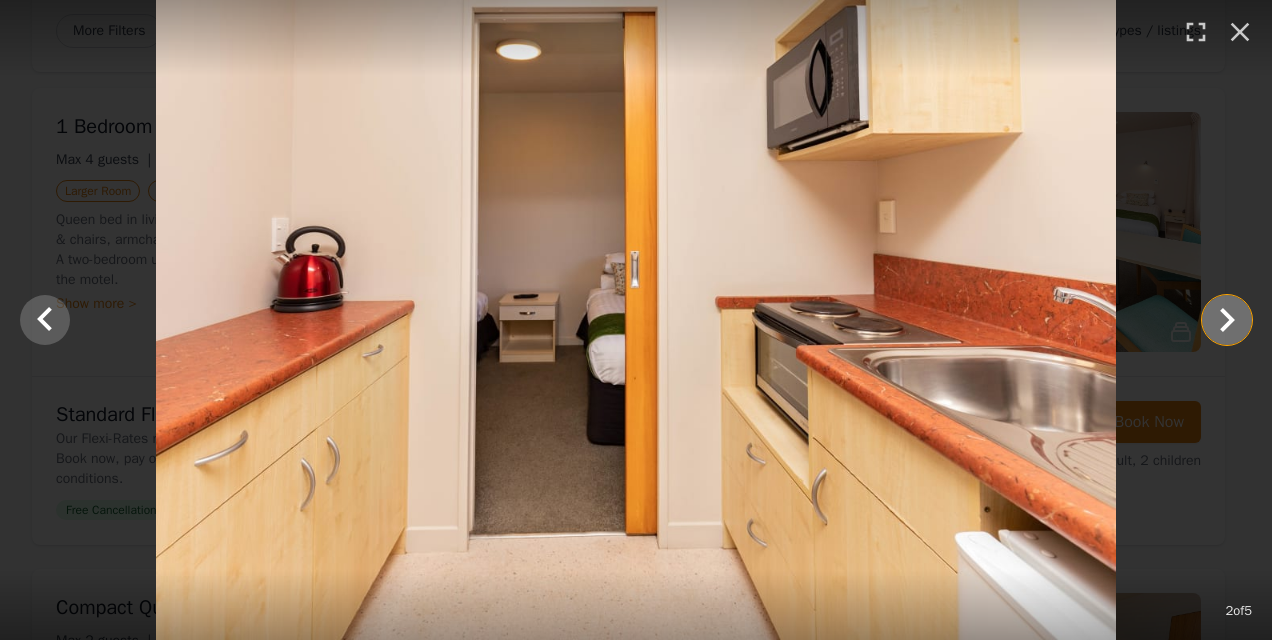 click 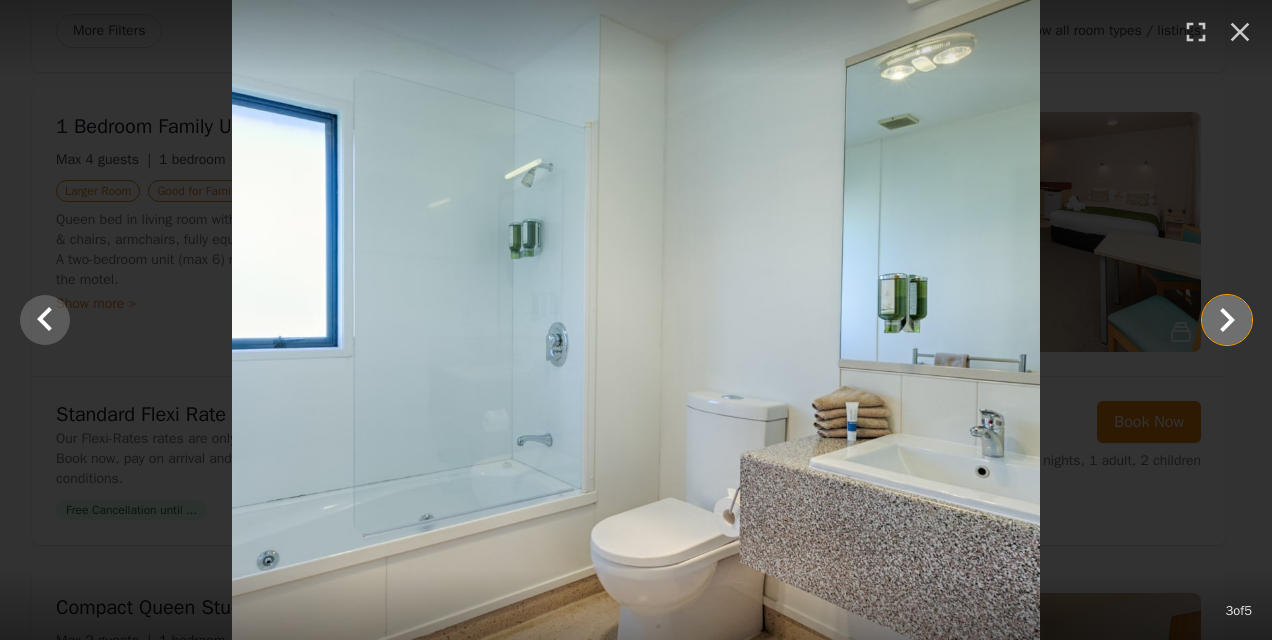 click 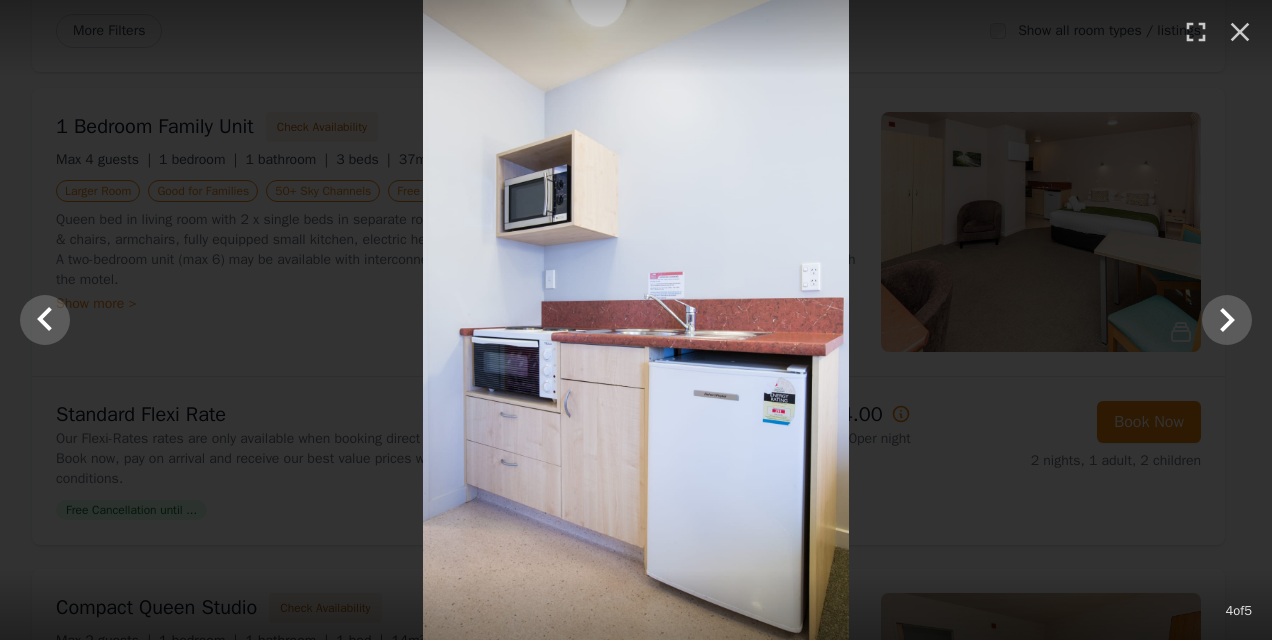click at bounding box center (636, 320) 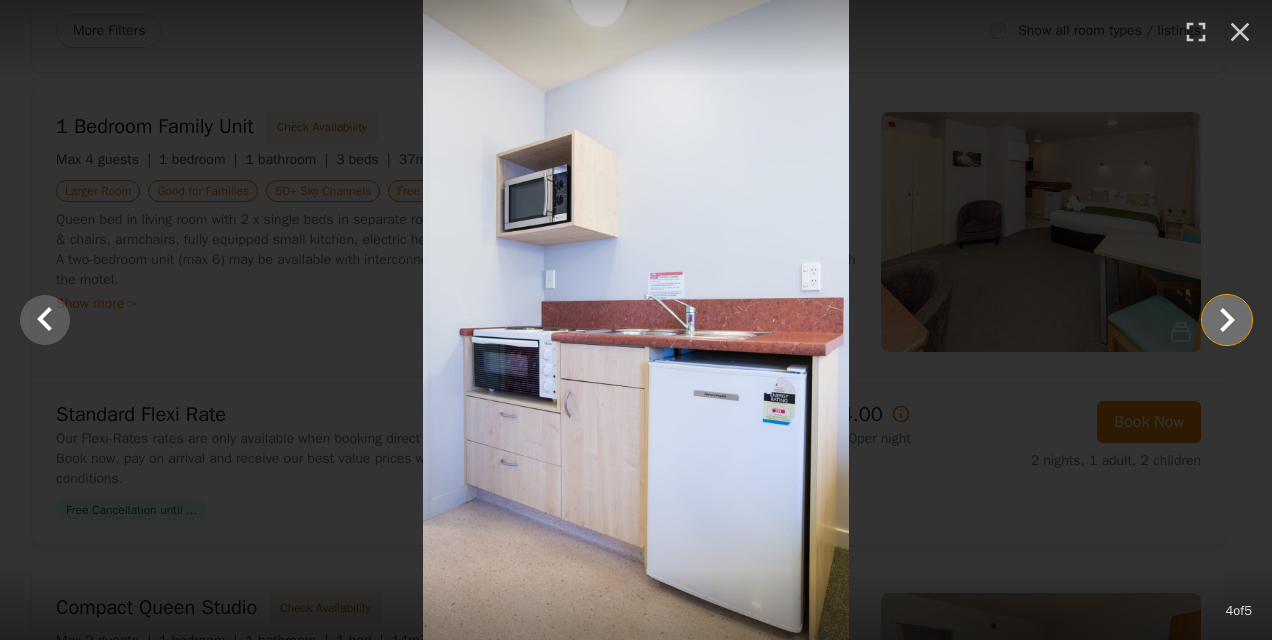 click 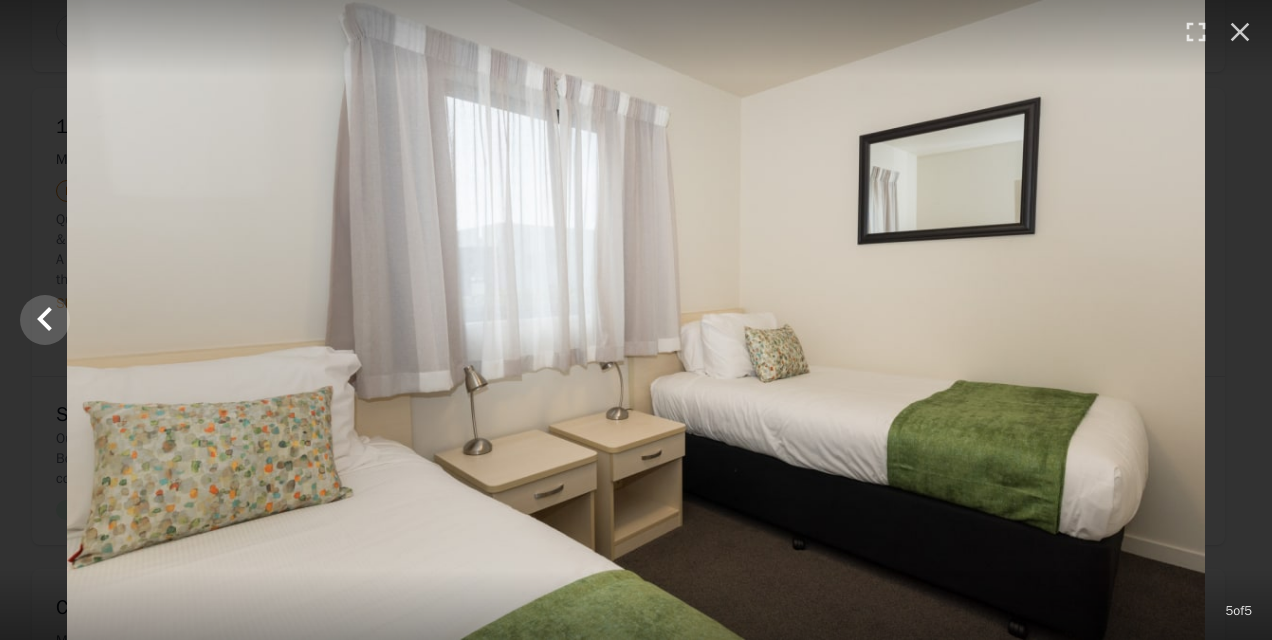 click at bounding box center (636, 320) 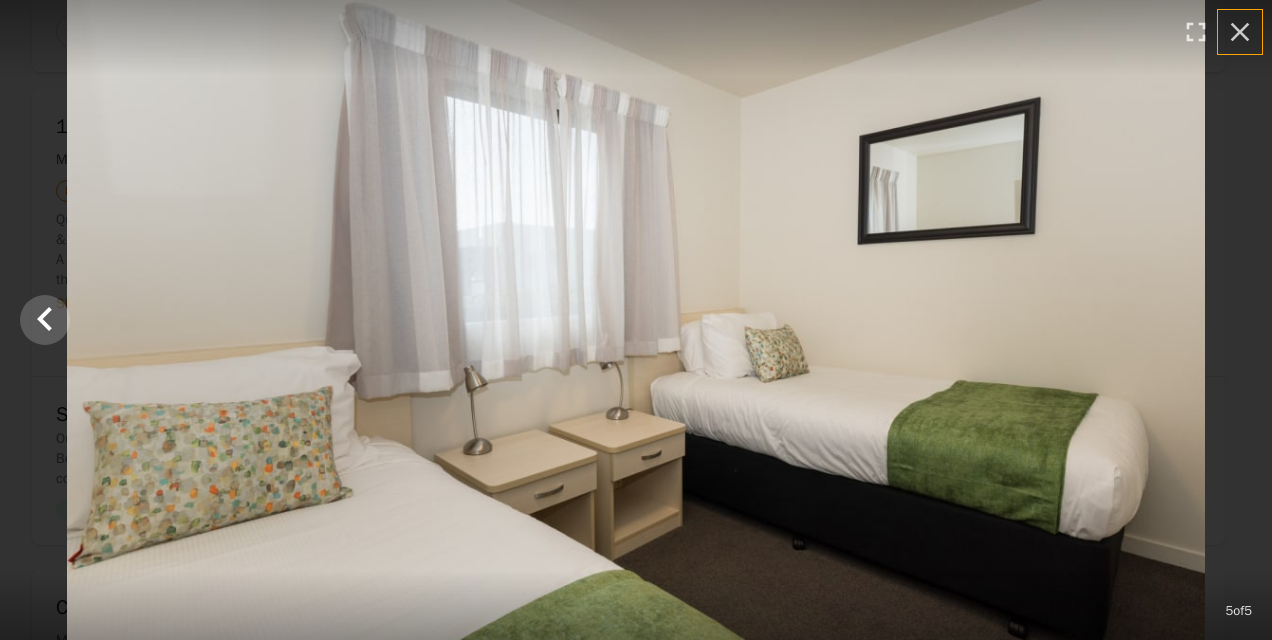 click 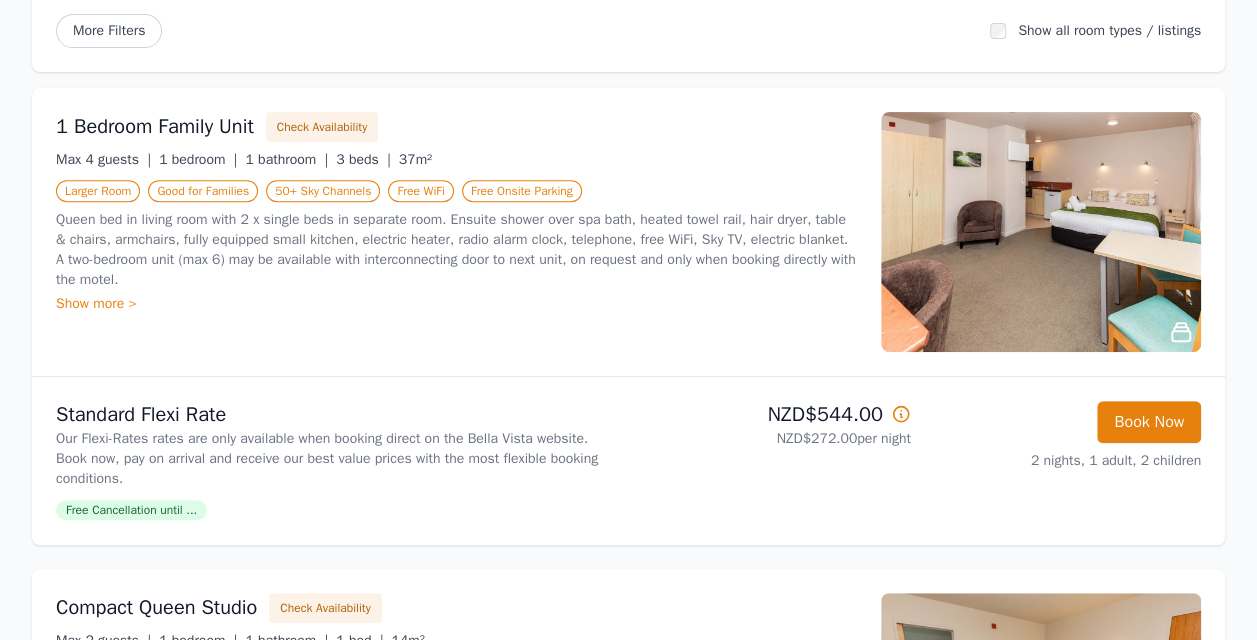 click on "1 Bedroom Family Unit Check Availability Max 4 guests  | 1 bedroom  | 1 bathroom  | 3 beds  | 37m² Larger Room Good for Families 50+ Sky Channels Free WiFi Free Onsite Parking Queen bed in living room with 2 x single beds in separate room. Ensuite shower over spa bath, heated towel rail, hair dryer, table & chairs, armchairs, fully equipped small kitchen, electric heater, radio alarm clock, telephone, free WiFi, Sky TV, electric blanket. A two-bedroom unit (max 6) may be available with interconnecting door to next unit, on request and only when booking directly with the motel. Show more >" at bounding box center [456, 232] 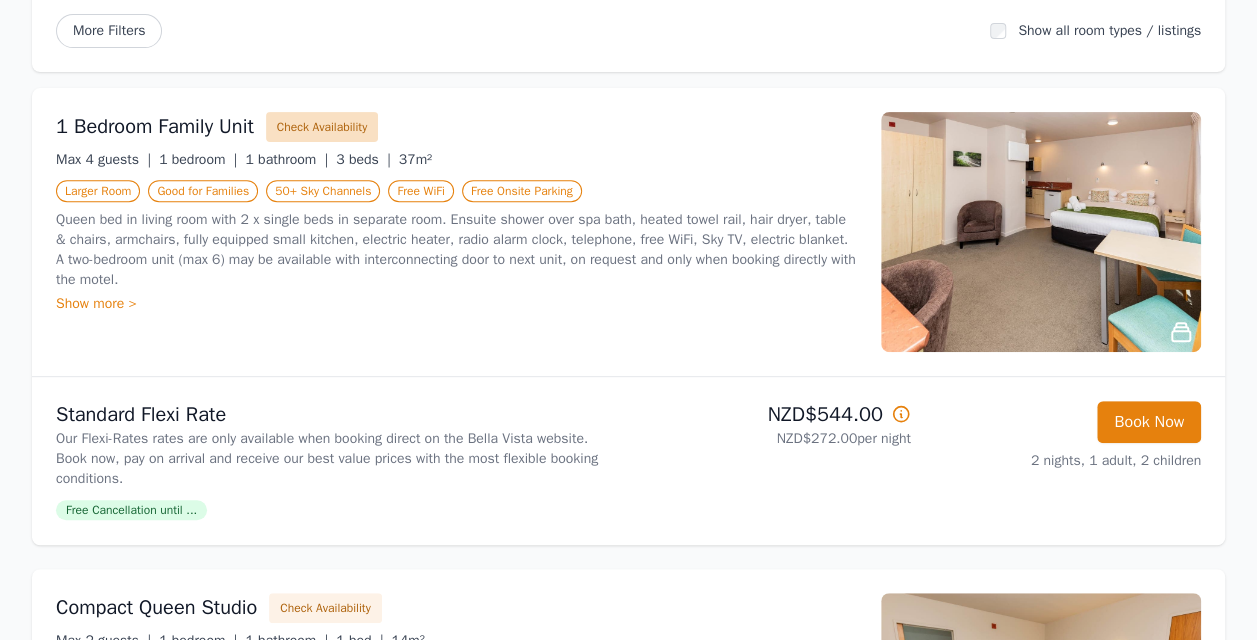 click on "Check Availability" at bounding box center [322, 127] 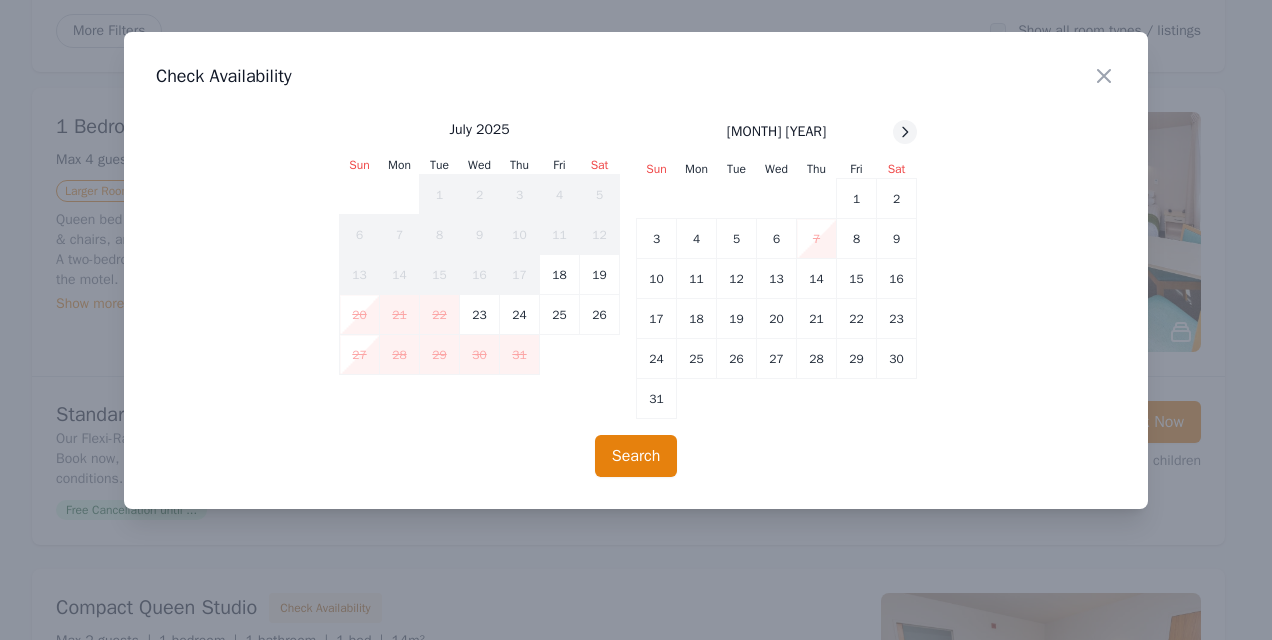 click 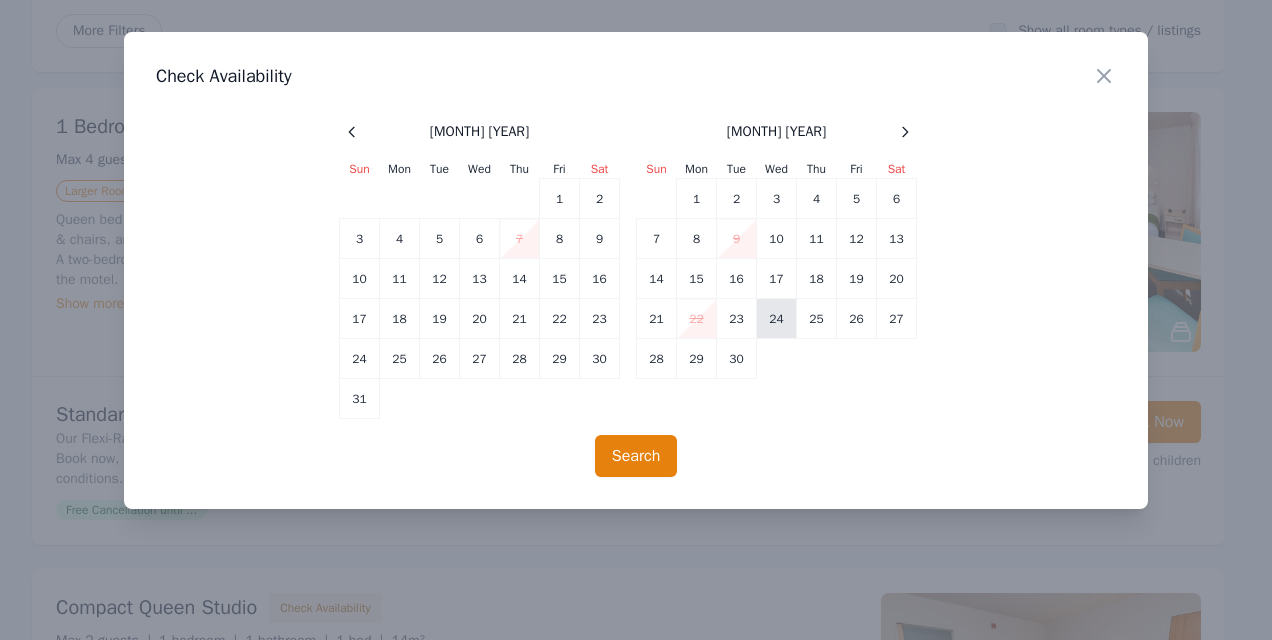click on "24" at bounding box center (777, 319) 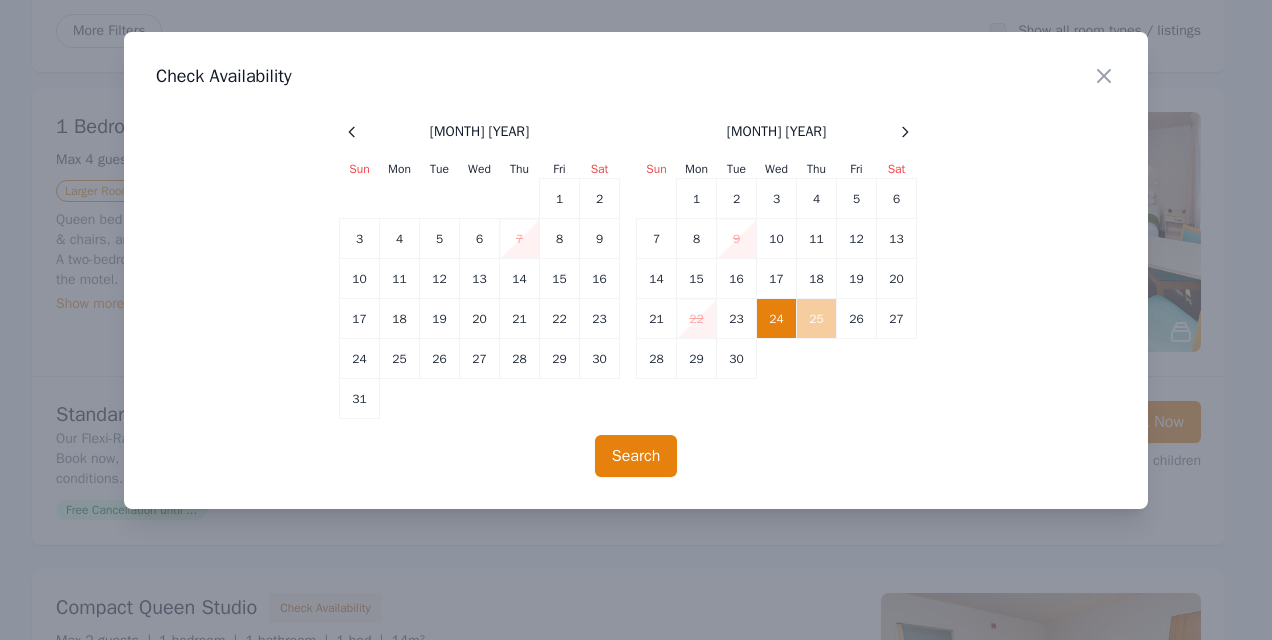 click on "25" at bounding box center (817, 319) 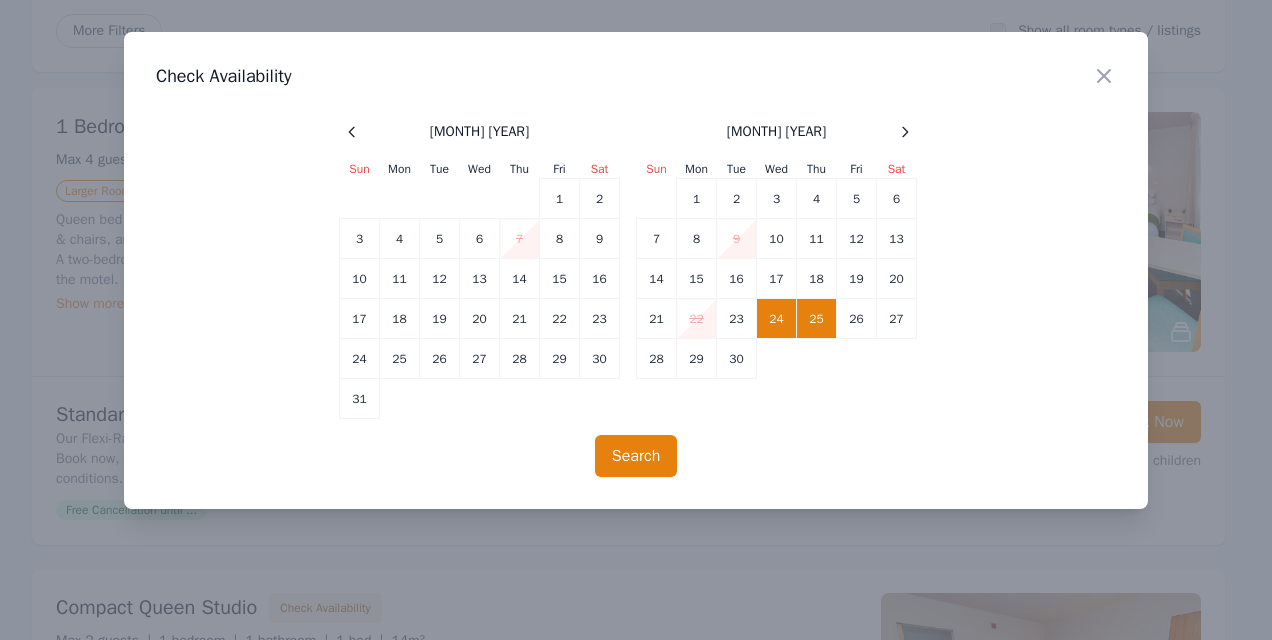 click on "25" at bounding box center [817, 319] 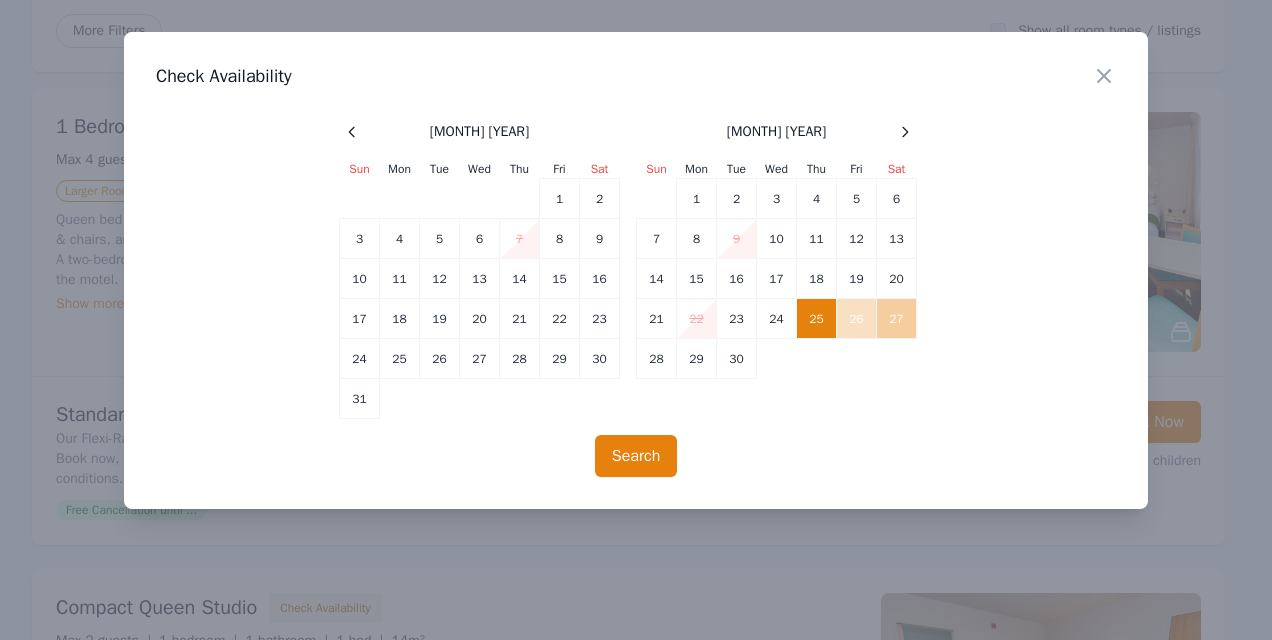 click on "27" at bounding box center [897, 319] 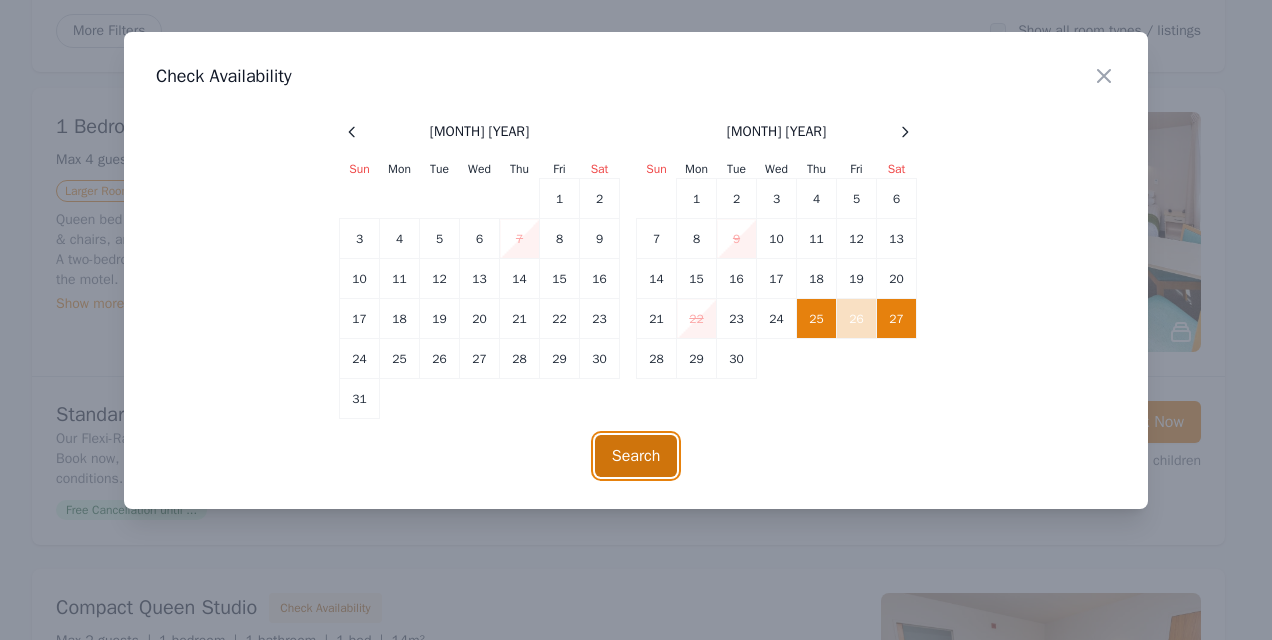 click on "Search" at bounding box center (636, 456) 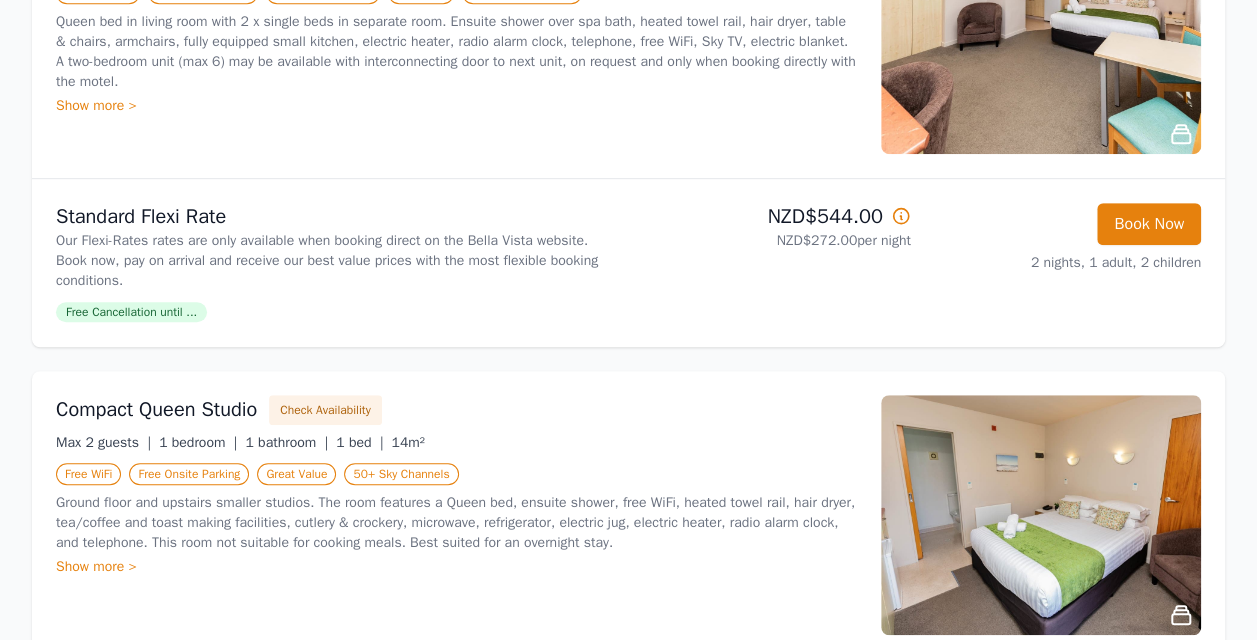 scroll, scrollTop: 500, scrollLeft: 0, axis: vertical 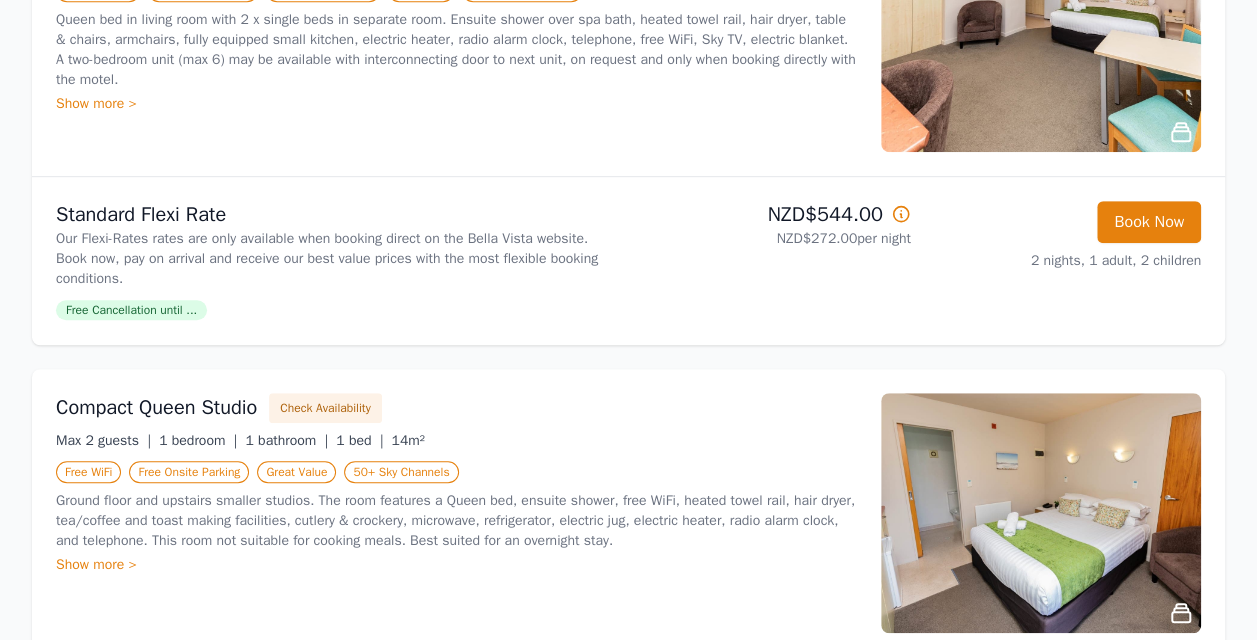 click on "Free Cancellation until ..." at bounding box center (131, 310) 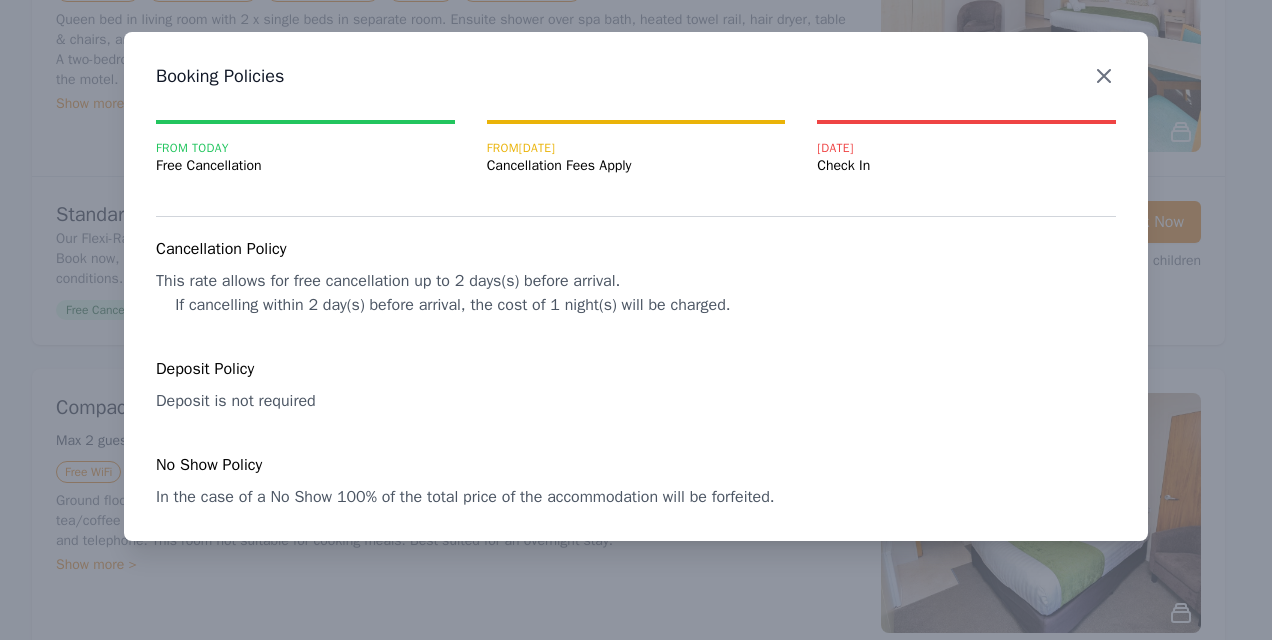 click 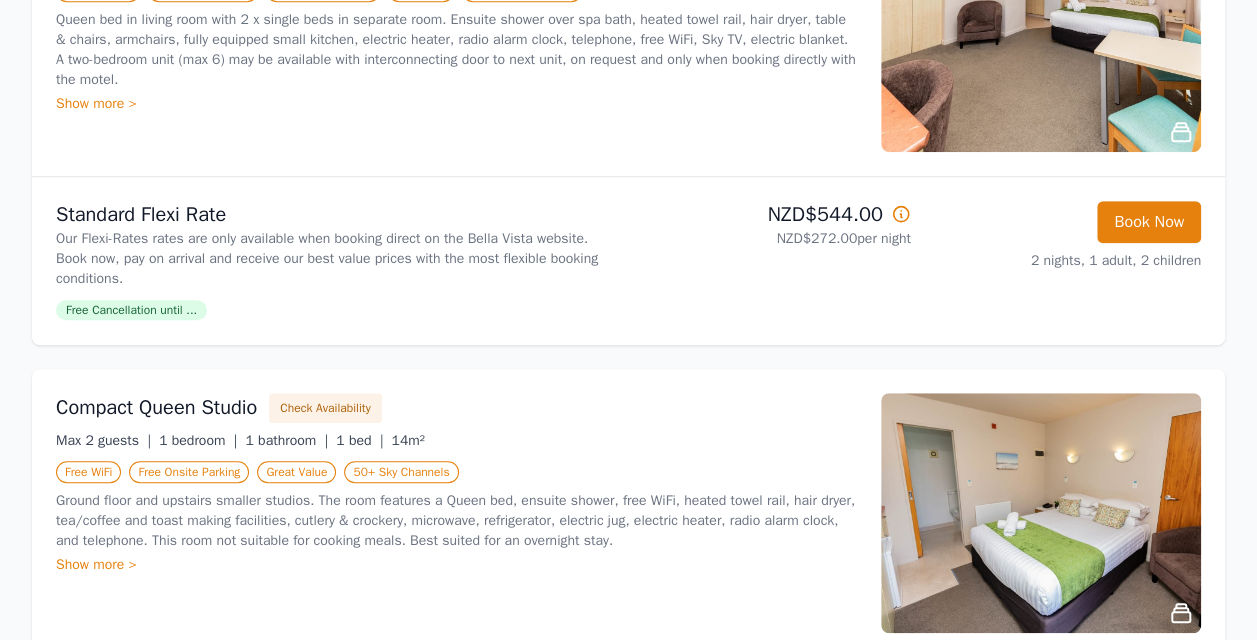 drag, startPoint x: 130, startPoint y: 281, endPoint x: 54, endPoint y: 235, distance: 88.83693 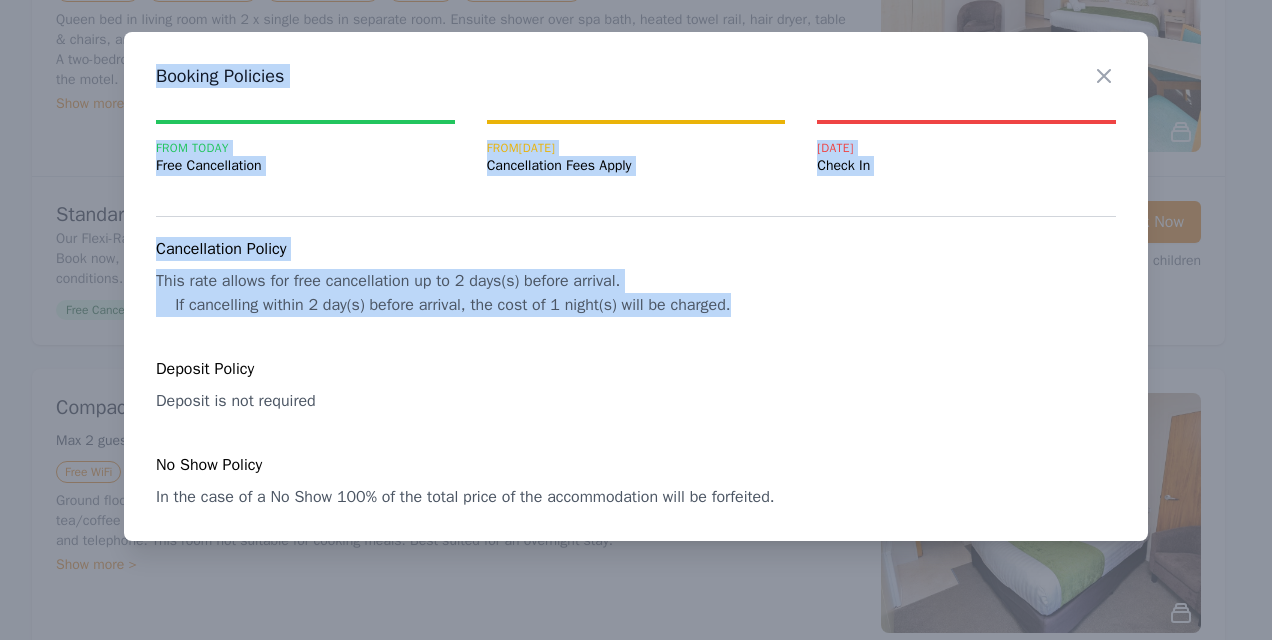 drag, startPoint x: 770, startPoint y: 312, endPoint x: 119, endPoint y: 272, distance: 652.2277 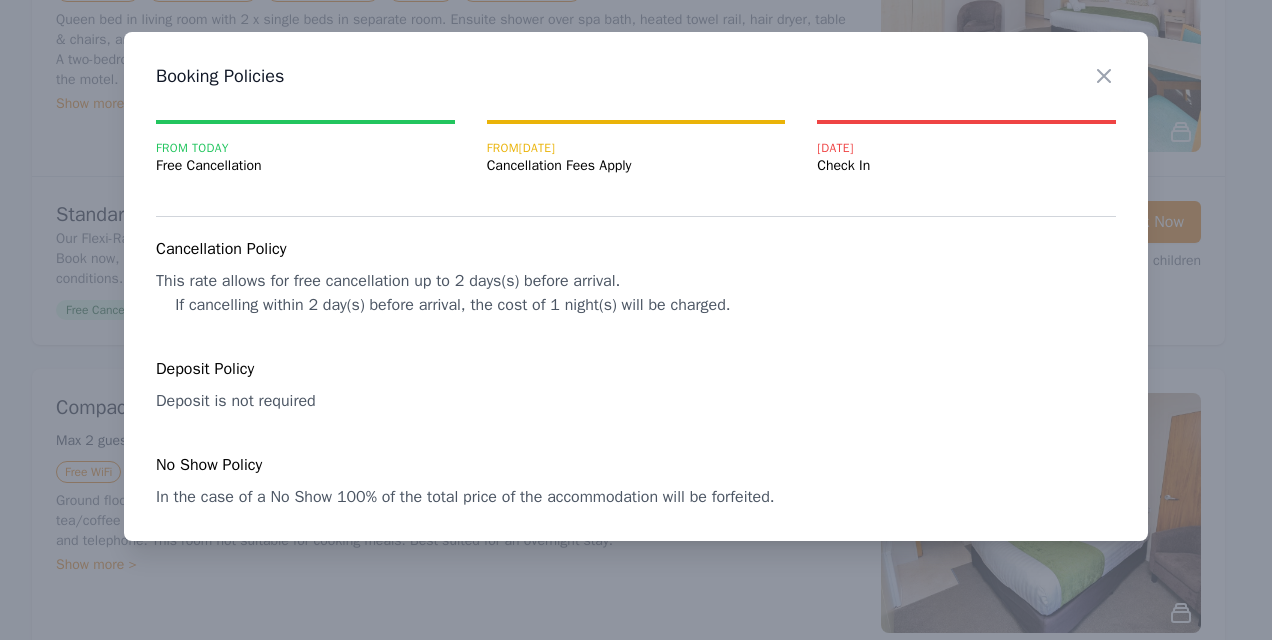 drag, startPoint x: 722, startPoint y: 376, endPoint x: 761, endPoint y: 354, distance: 44.777225 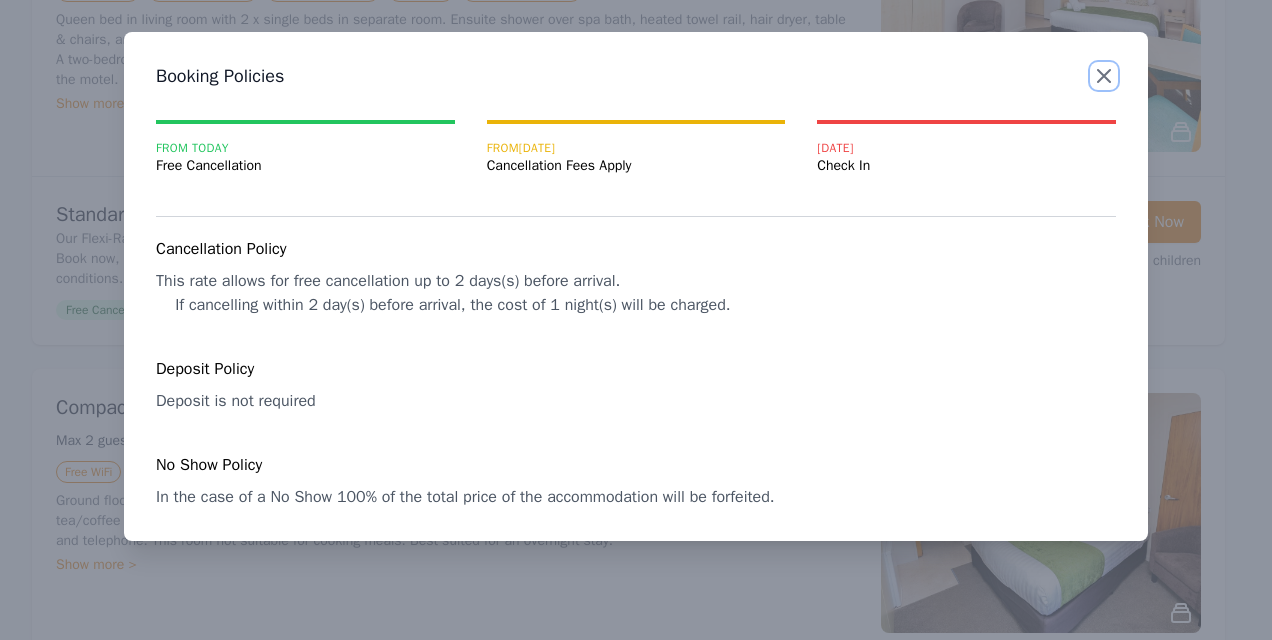 click 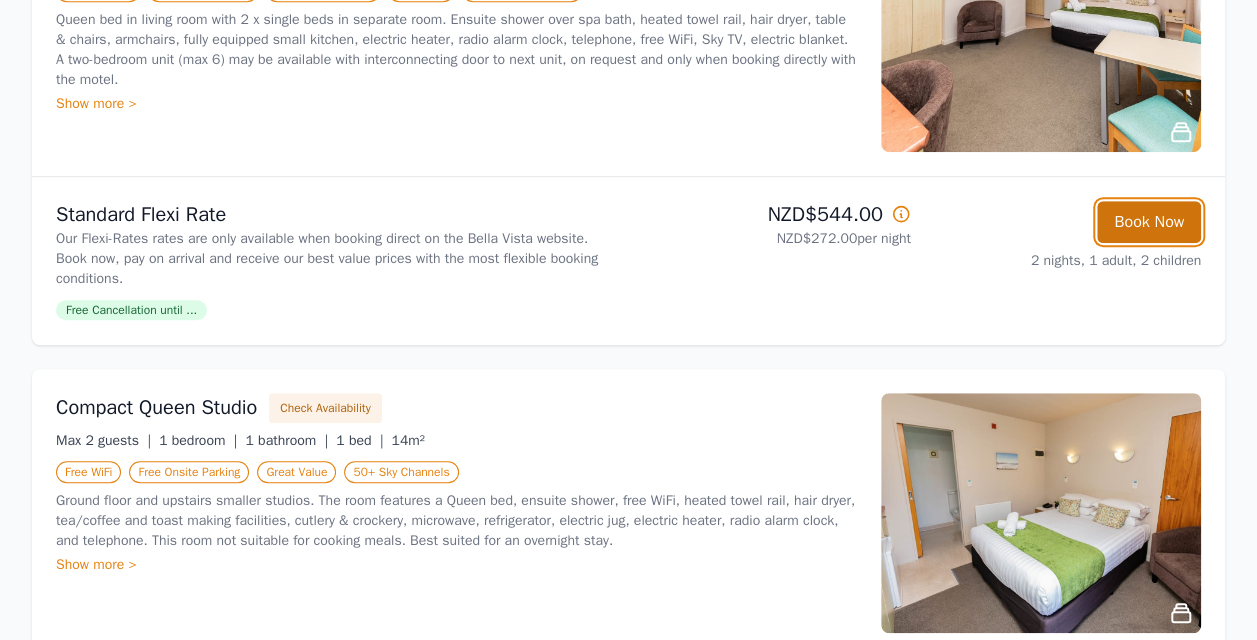 click on "Book Now" at bounding box center [1149, 222] 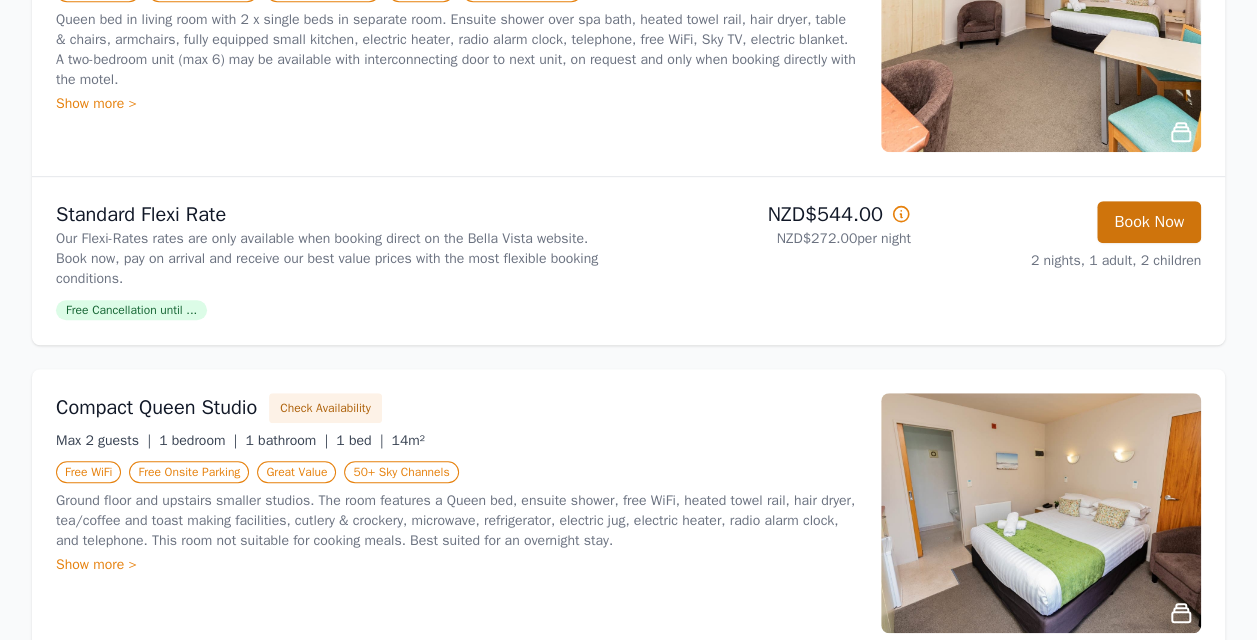 scroll, scrollTop: 96, scrollLeft: 0, axis: vertical 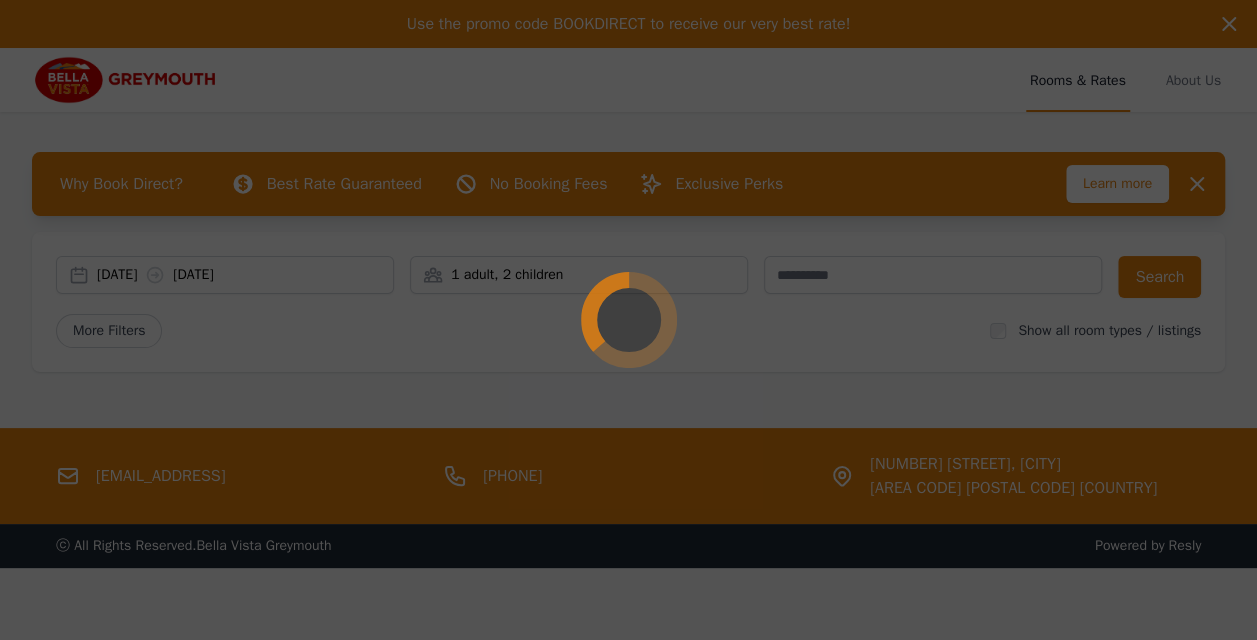 select on "**" 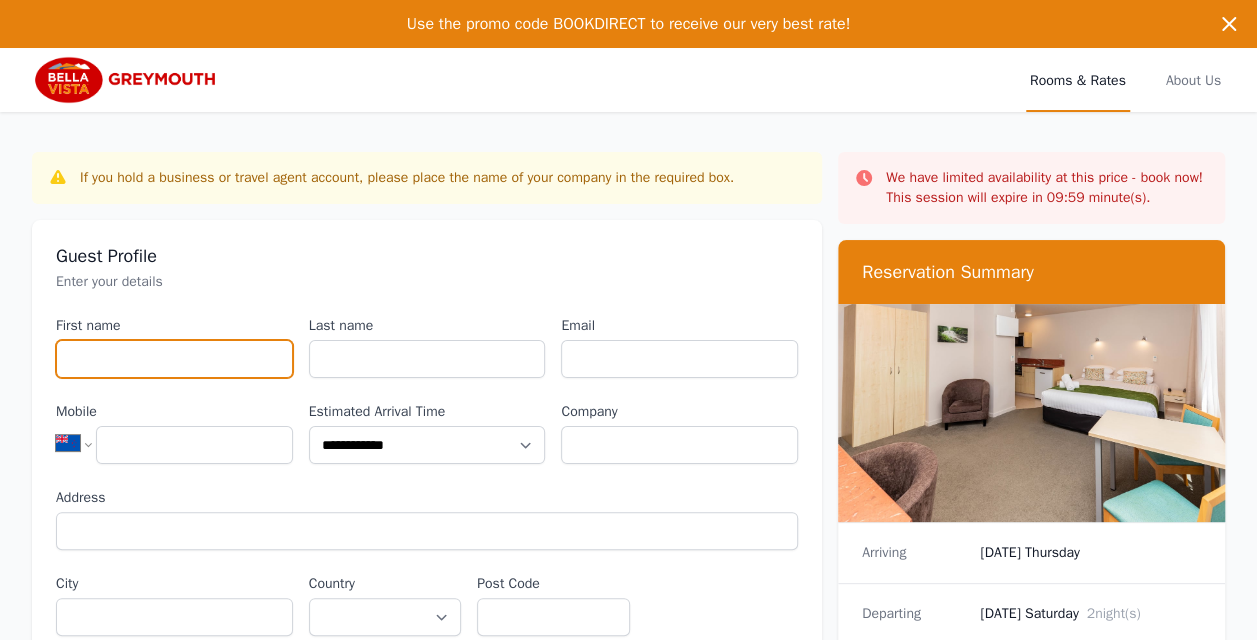 click on "First name" at bounding box center [174, 359] 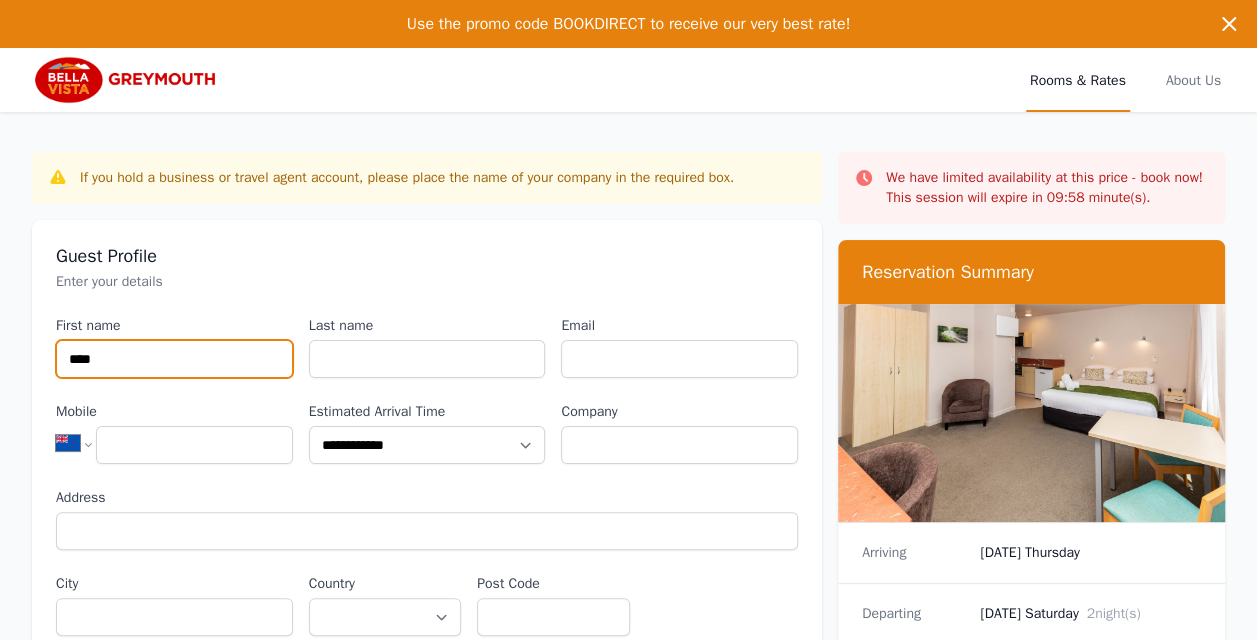 type on "****" 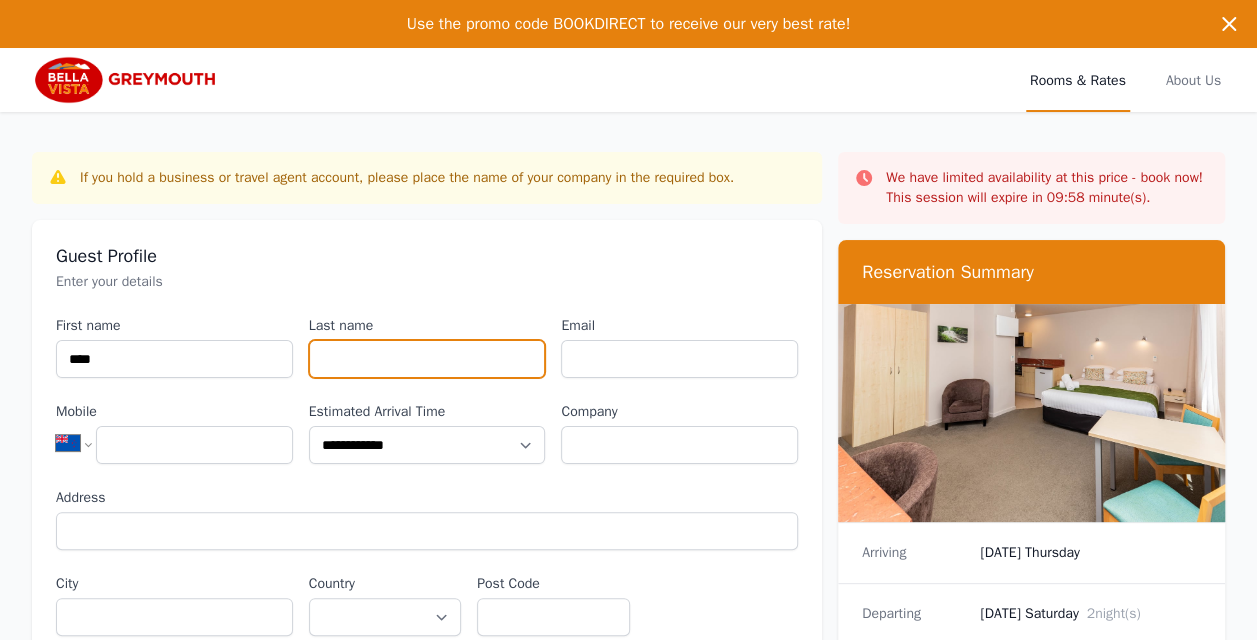 click on "Last name" at bounding box center [427, 359] 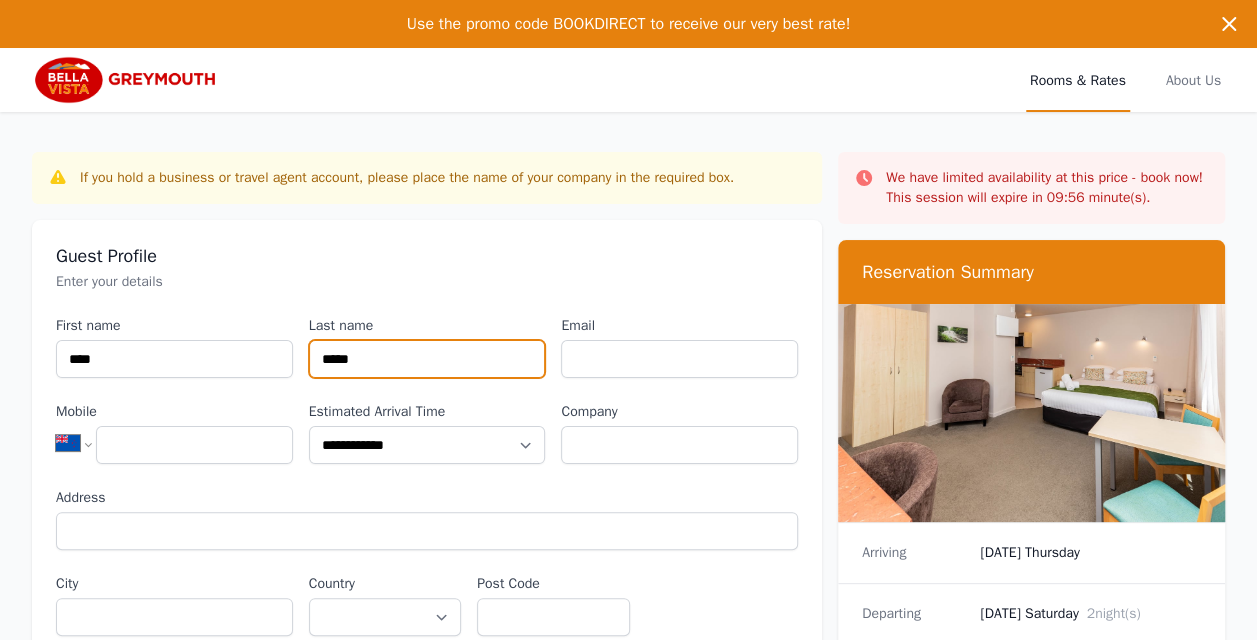 type on "*****" 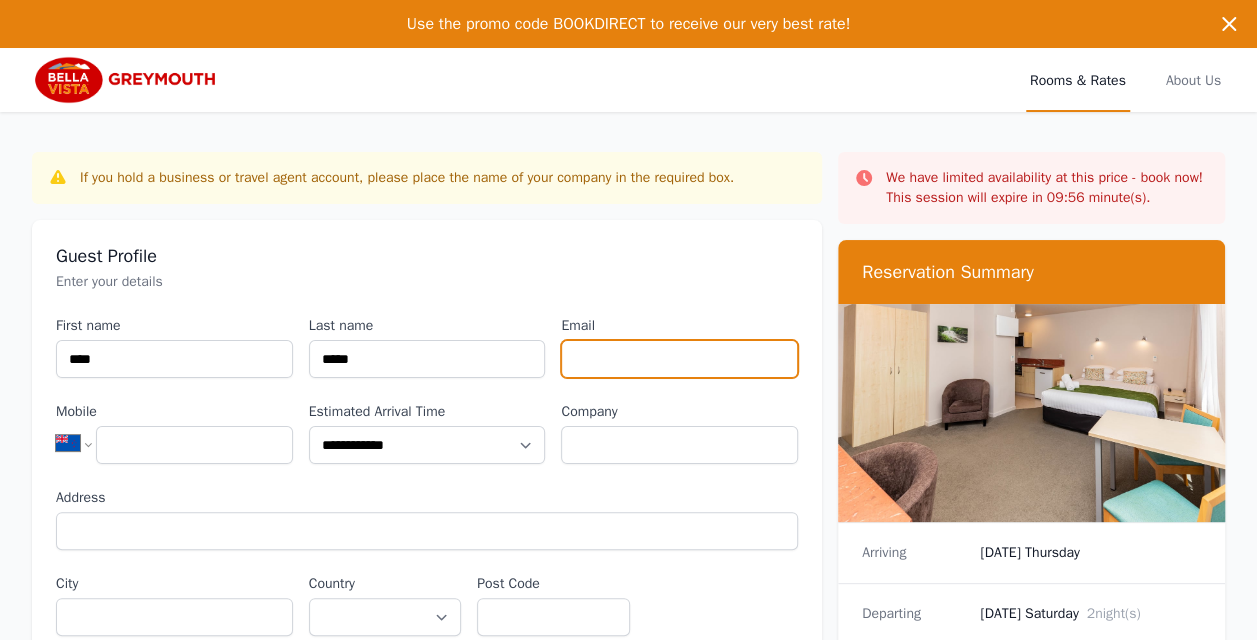 click on "Email" at bounding box center (679, 359) 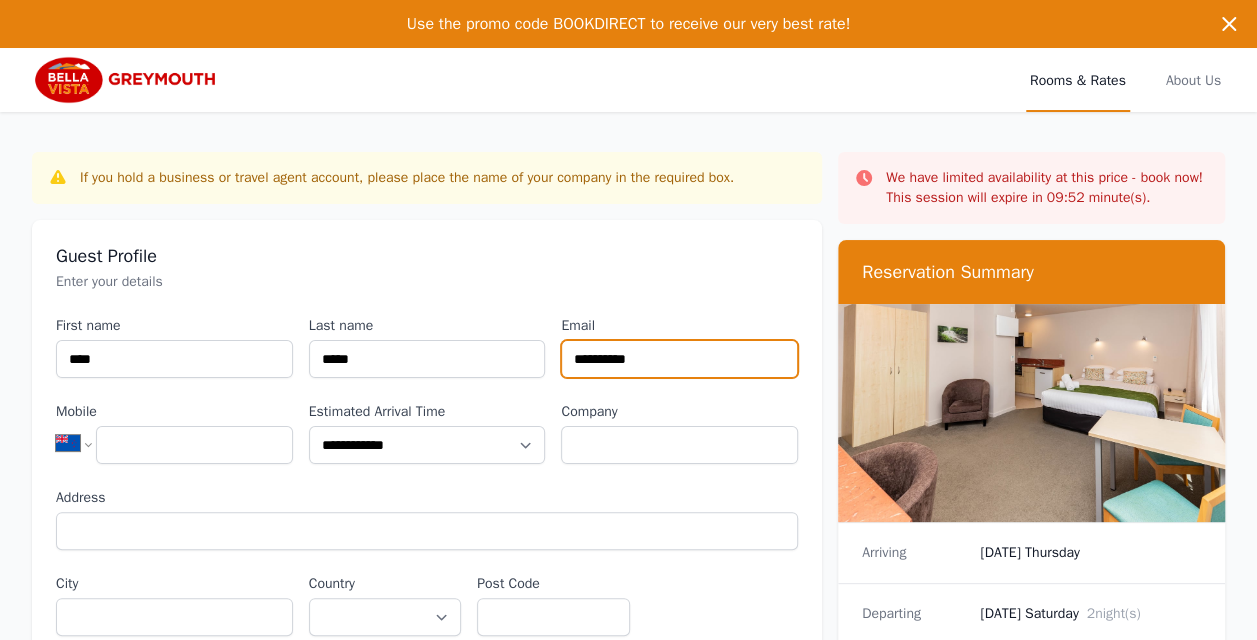 type on "**********" 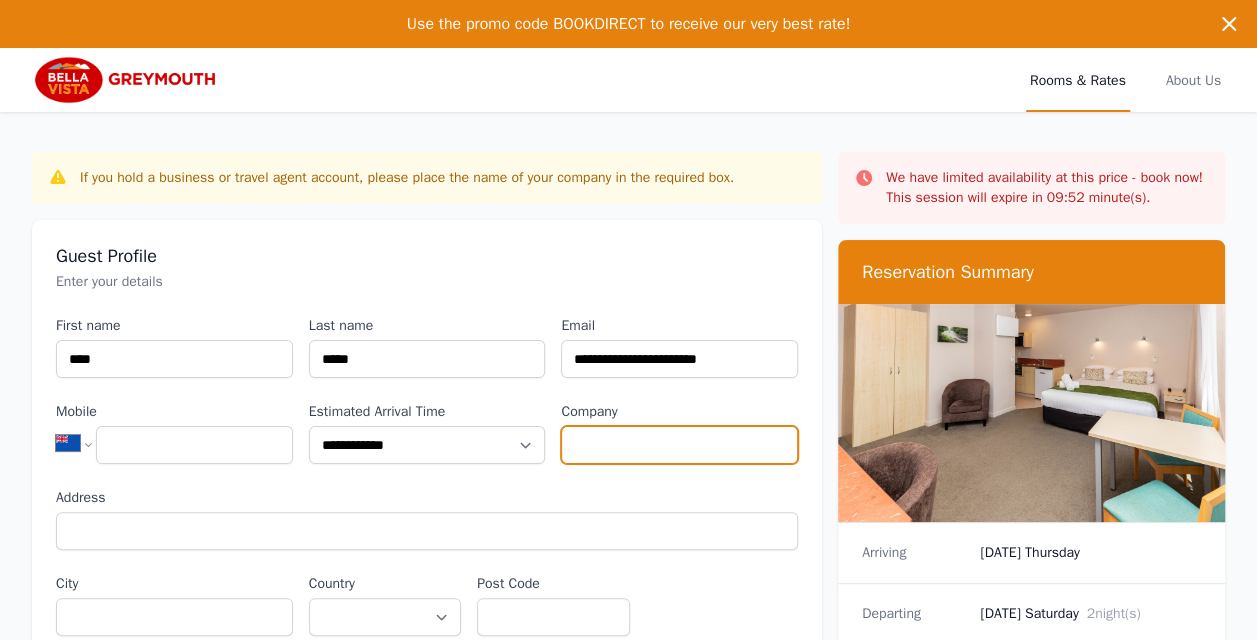 type on "**********" 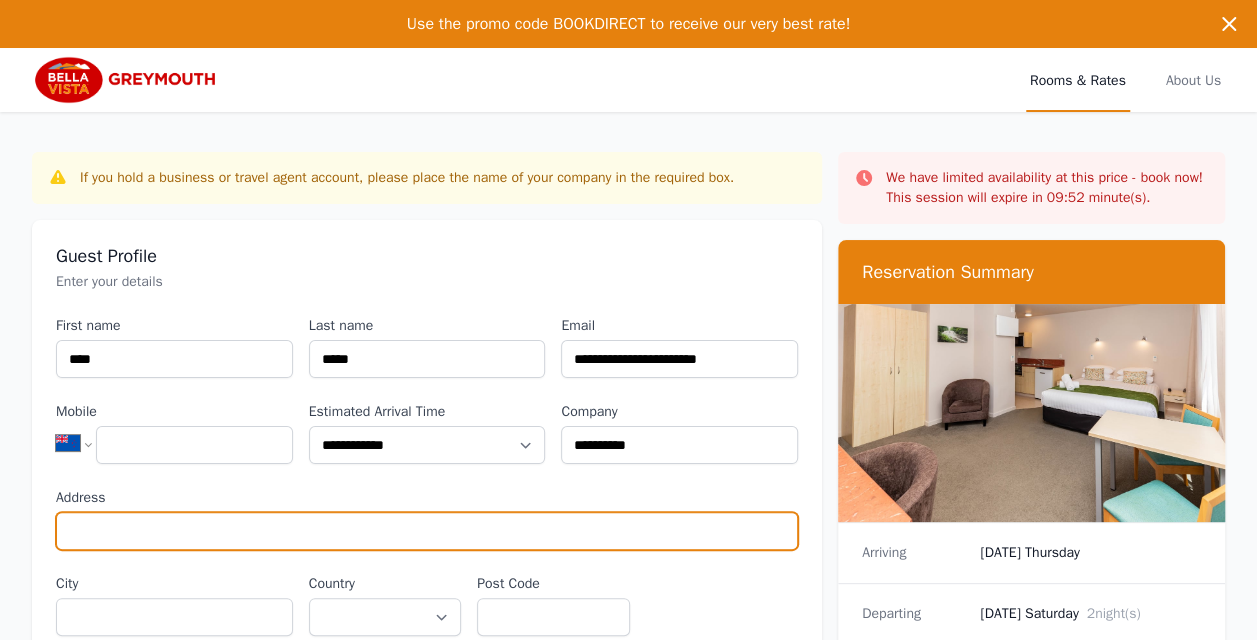 type on "**********" 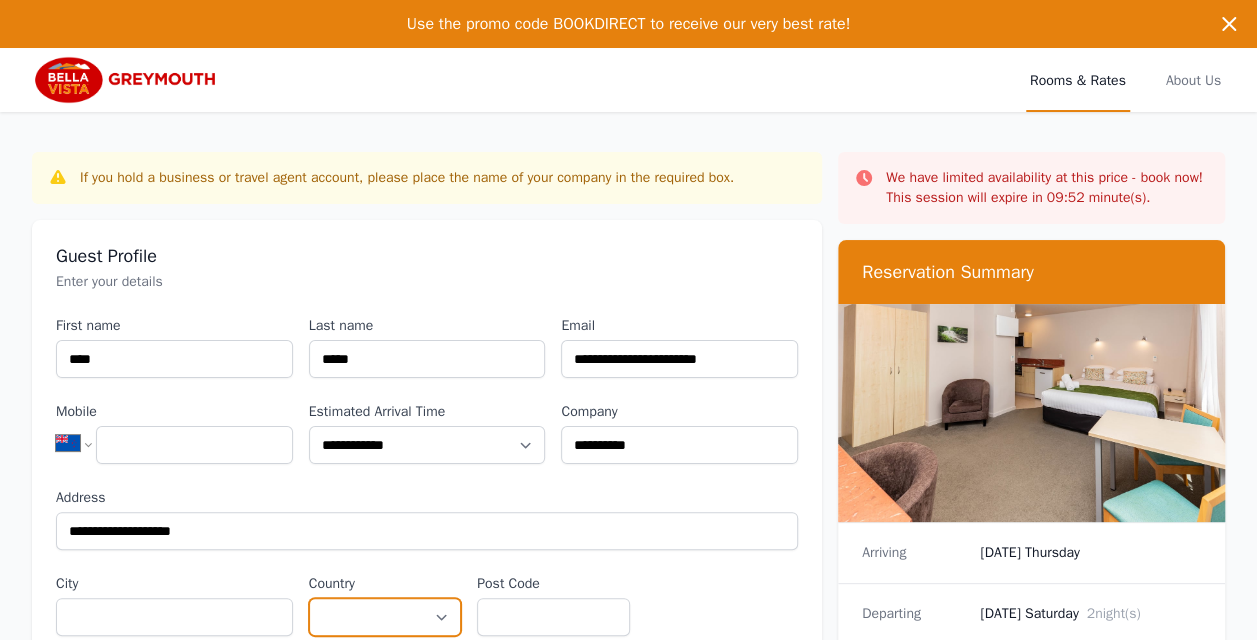 select on "**********" 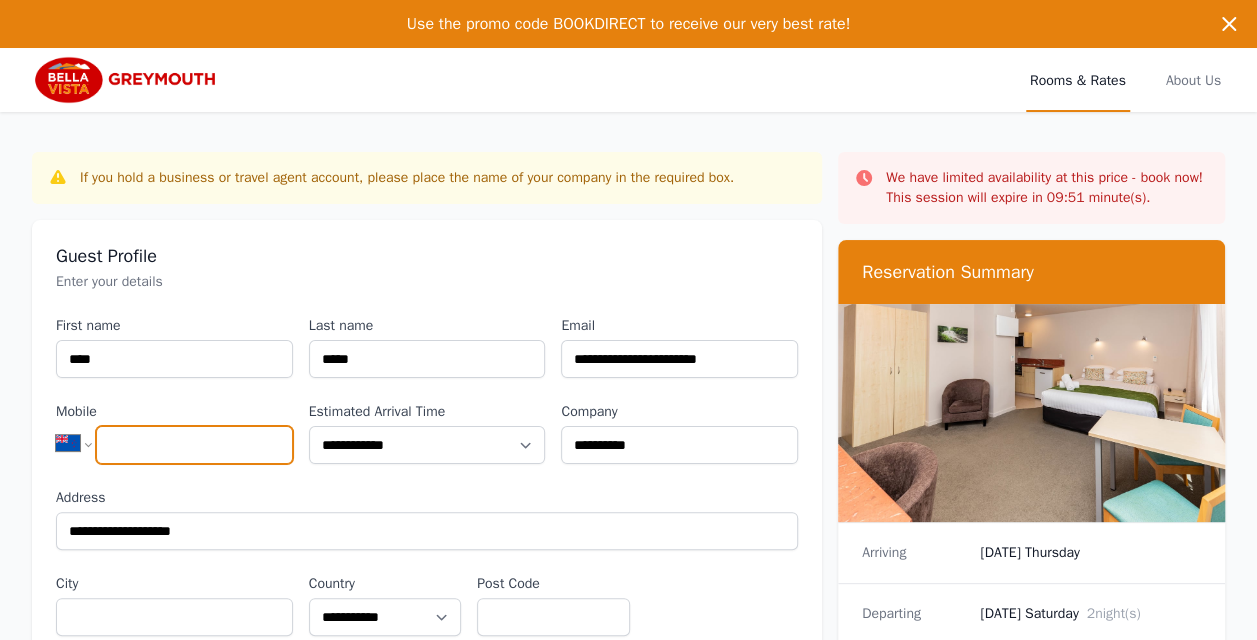 click on "Mobile" at bounding box center [194, 445] 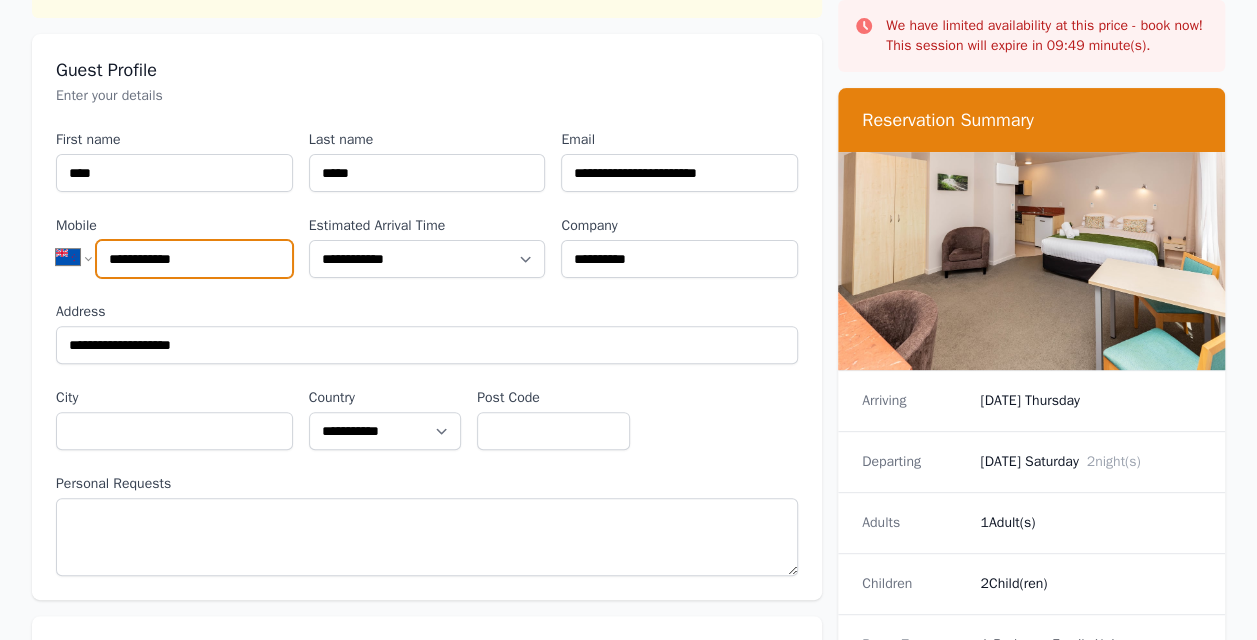 scroll, scrollTop: 300, scrollLeft: 0, axis: vertical 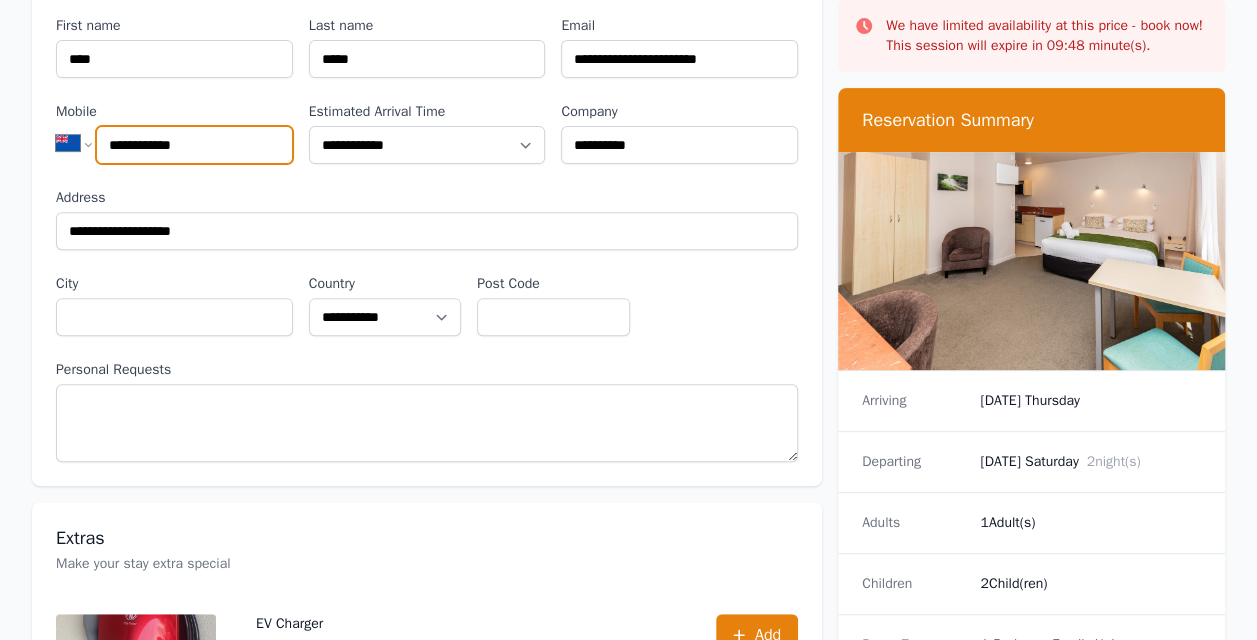 type on "**********" 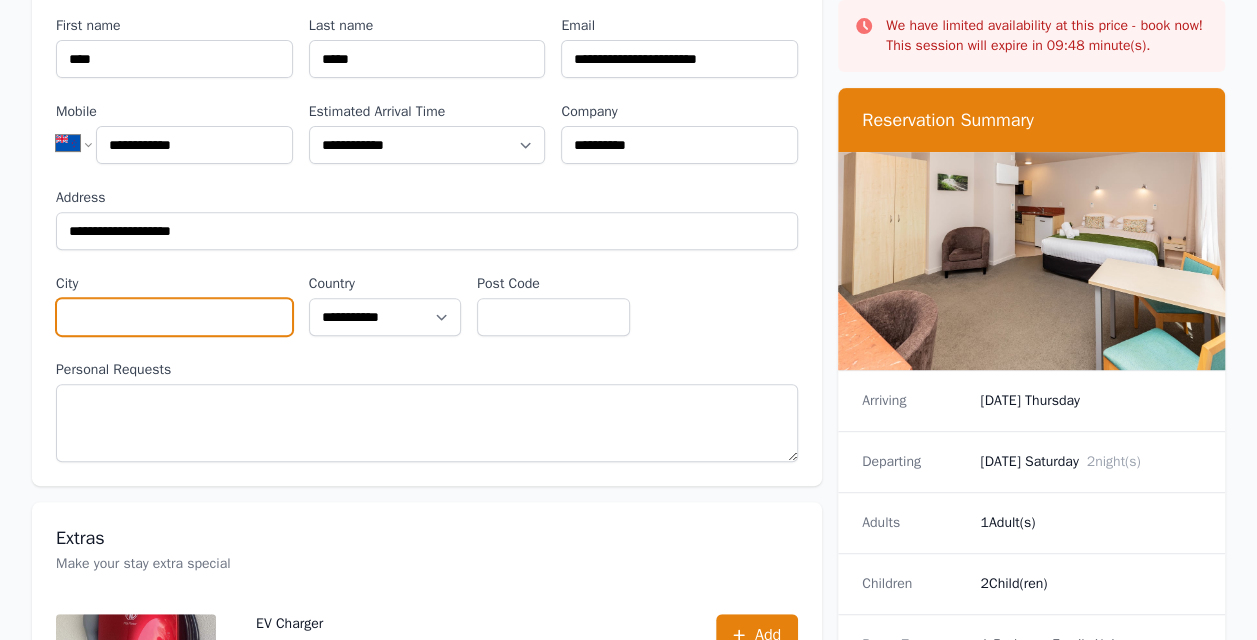 click on "City" at bounding box center (174, 317) 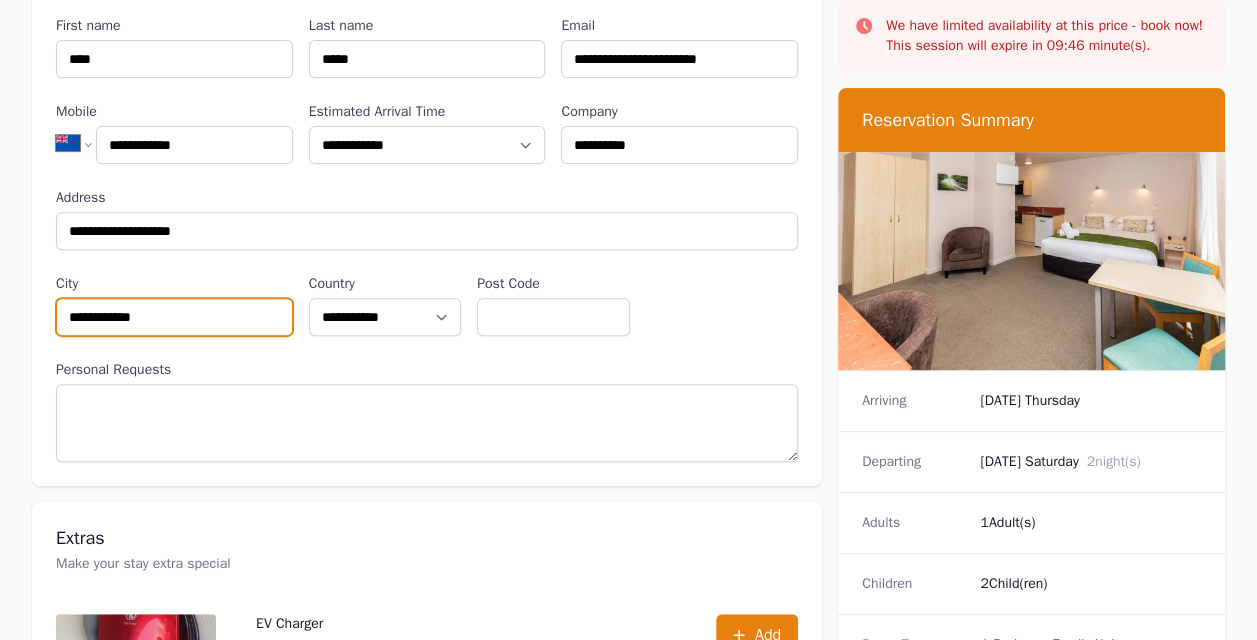 type on "**********" 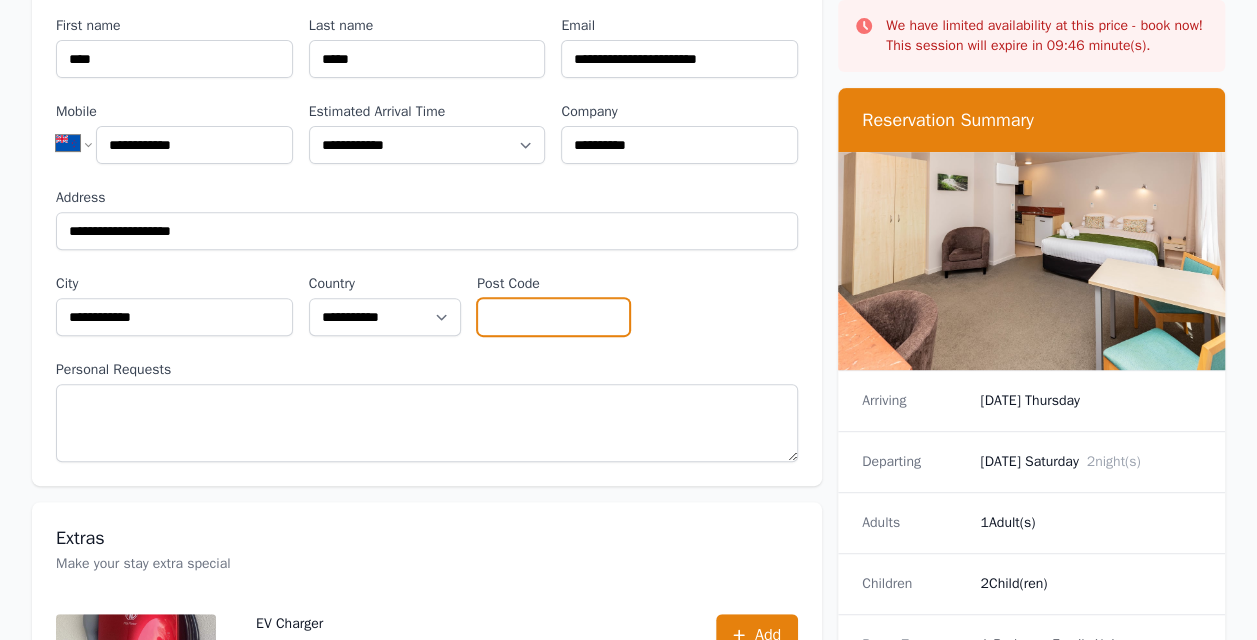 click on "Post Code" at bounding box center [553, 317] 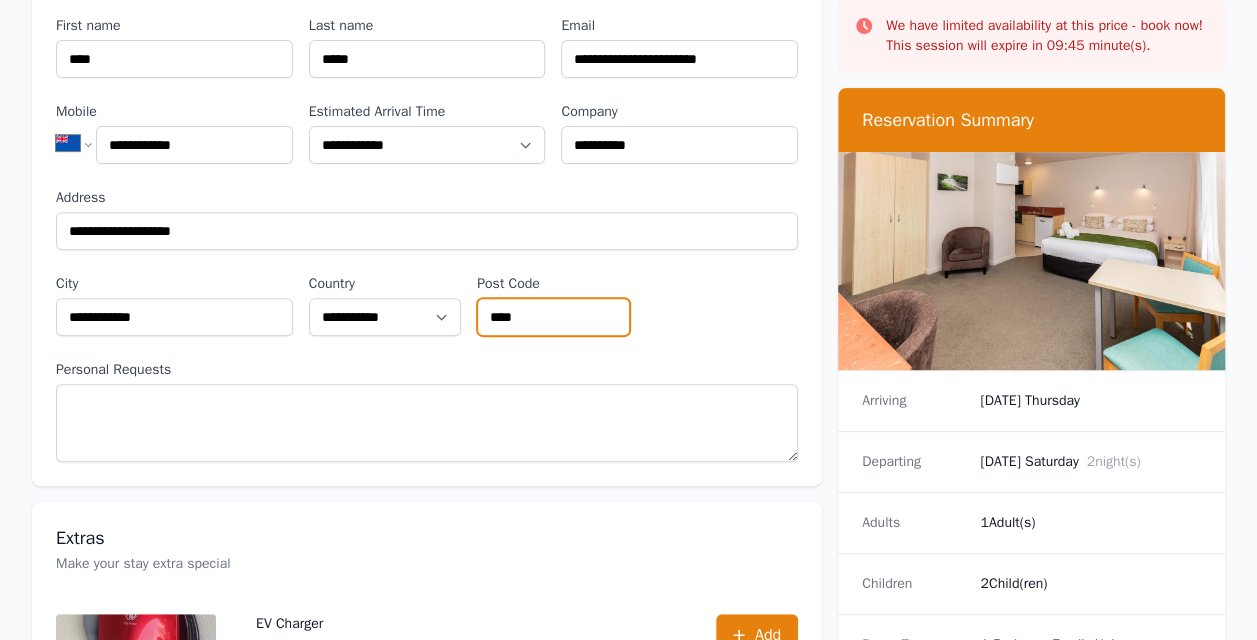 type on "****" 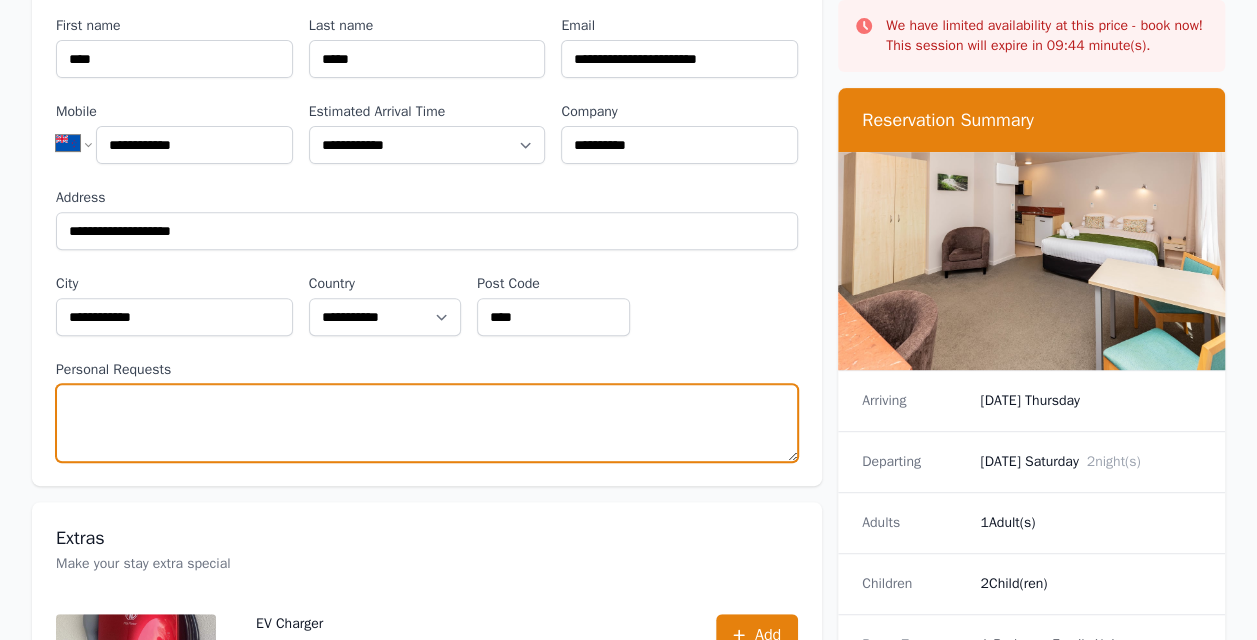 click on "Personal Requests" at bounding box center (427, 423) 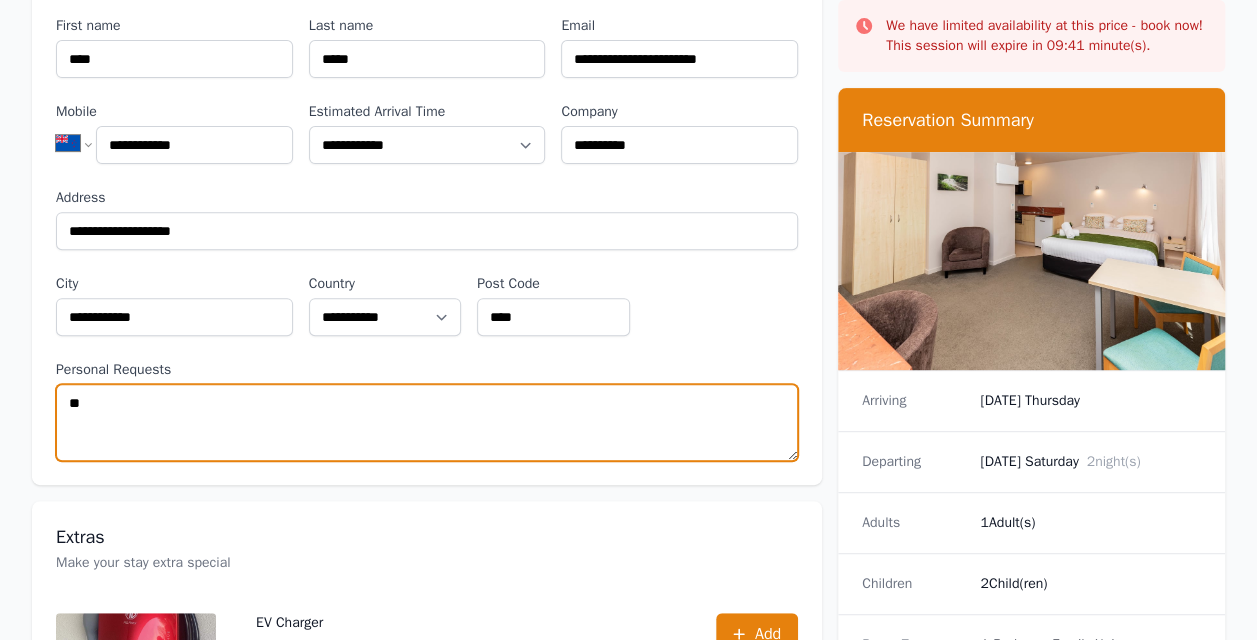 type on "*" 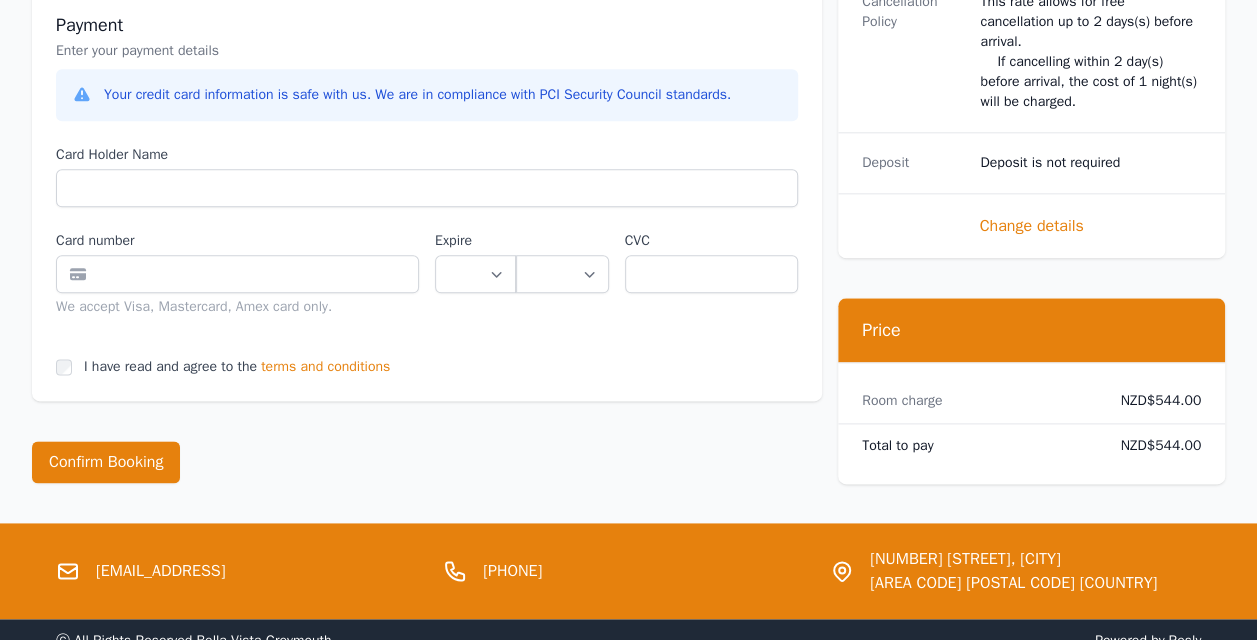 scroll, scrollTop: 1000, scrollLeft: 0, axis: vertical 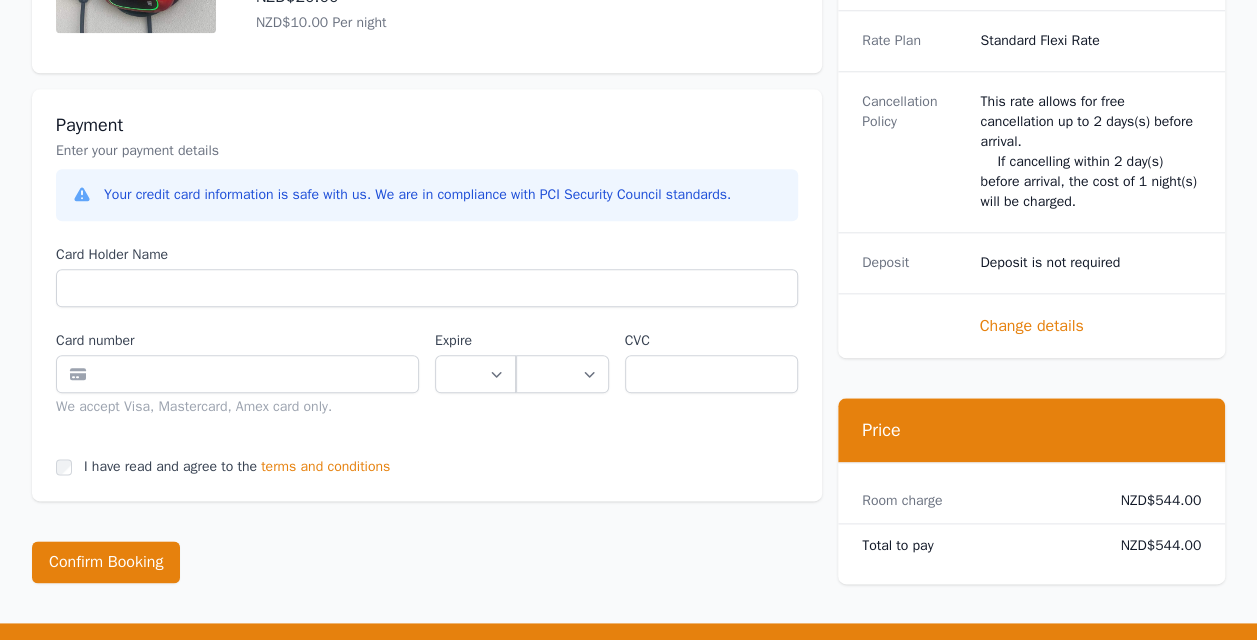 type on "**********" 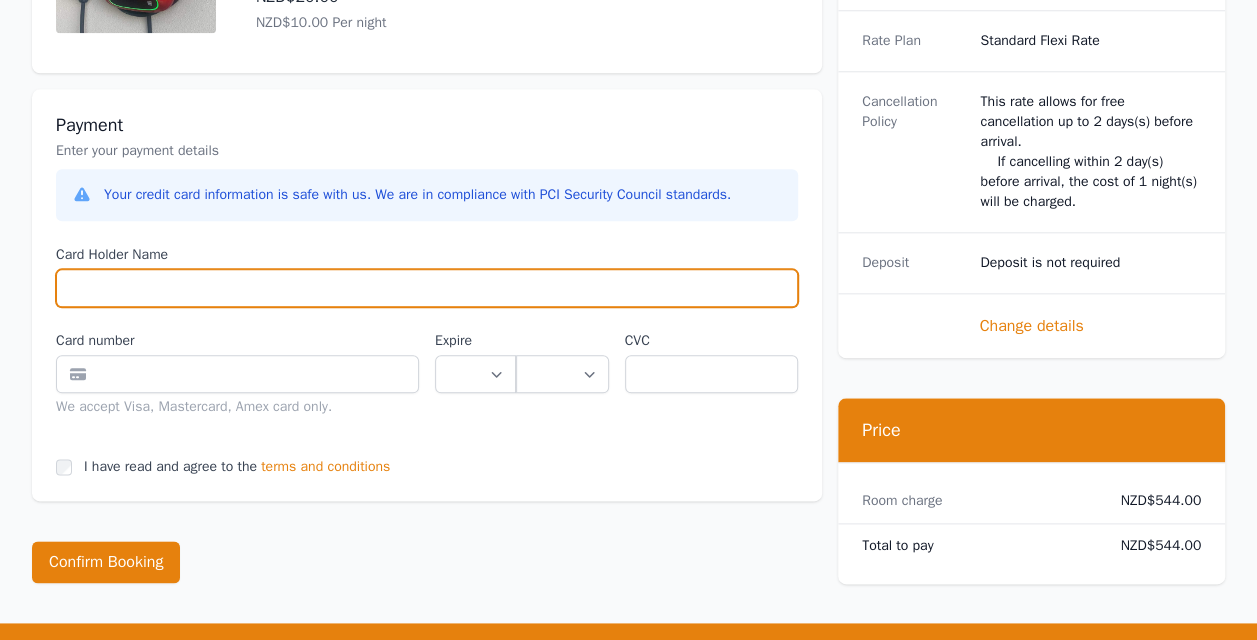 click on "Card Holder Name" at bounding box center (427, 288) 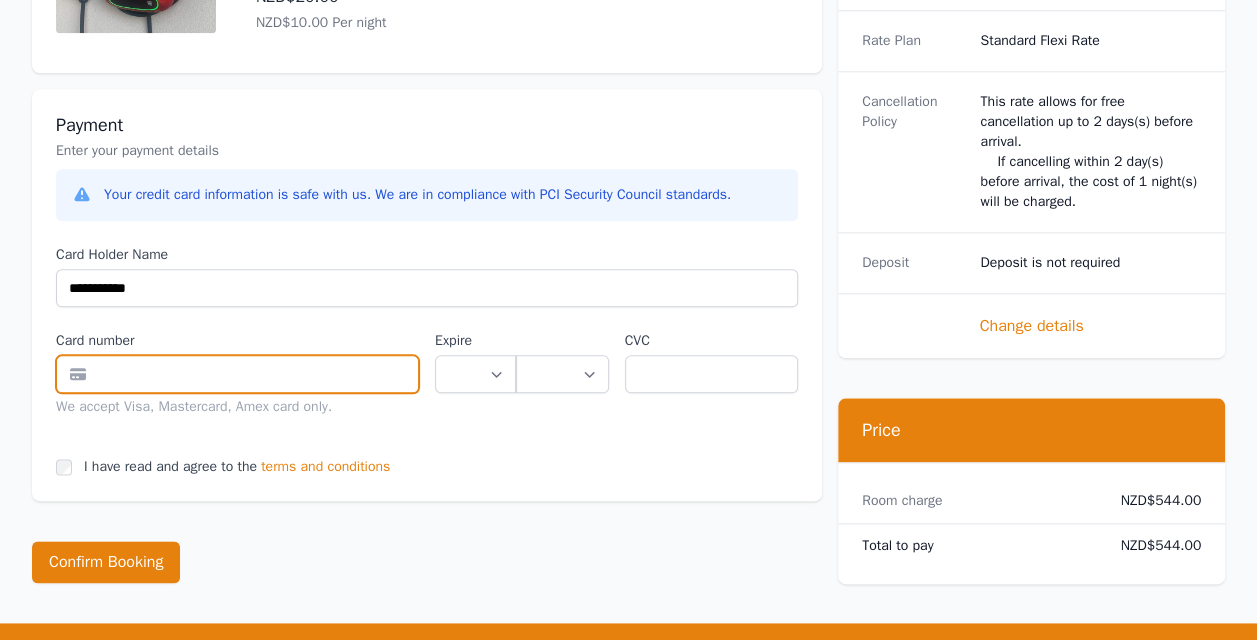 drag, startPoint x: 93, startPoint y: 371, endPoint x: 117, endPoint y: 371, distance: 24 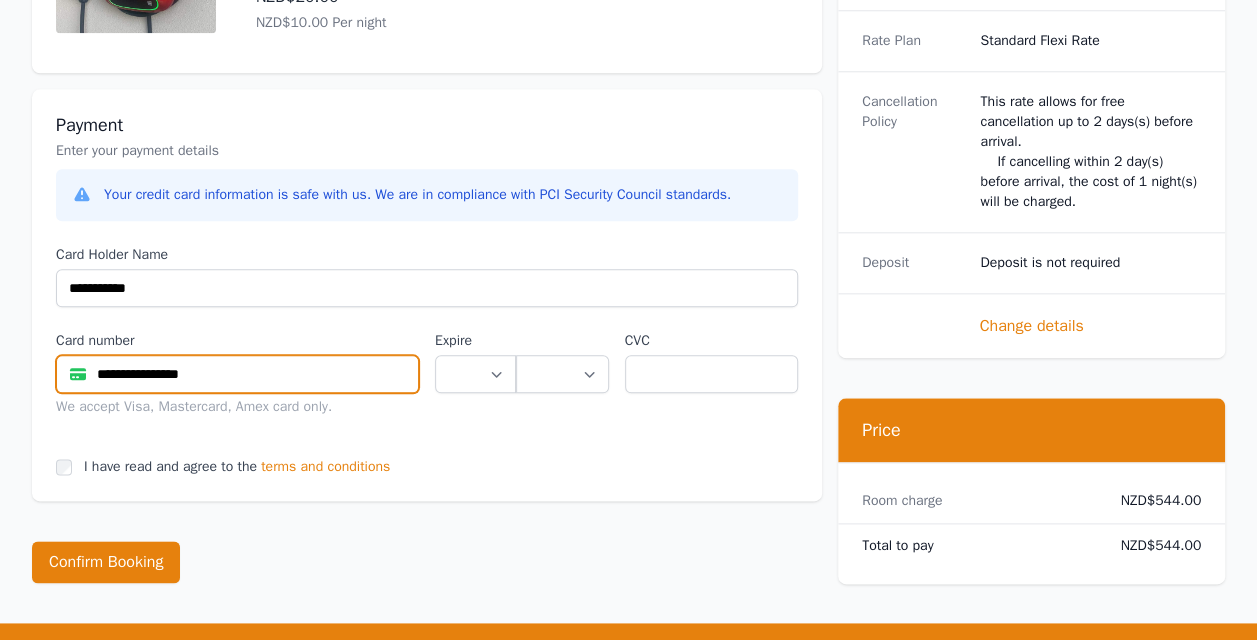 type on "**********" 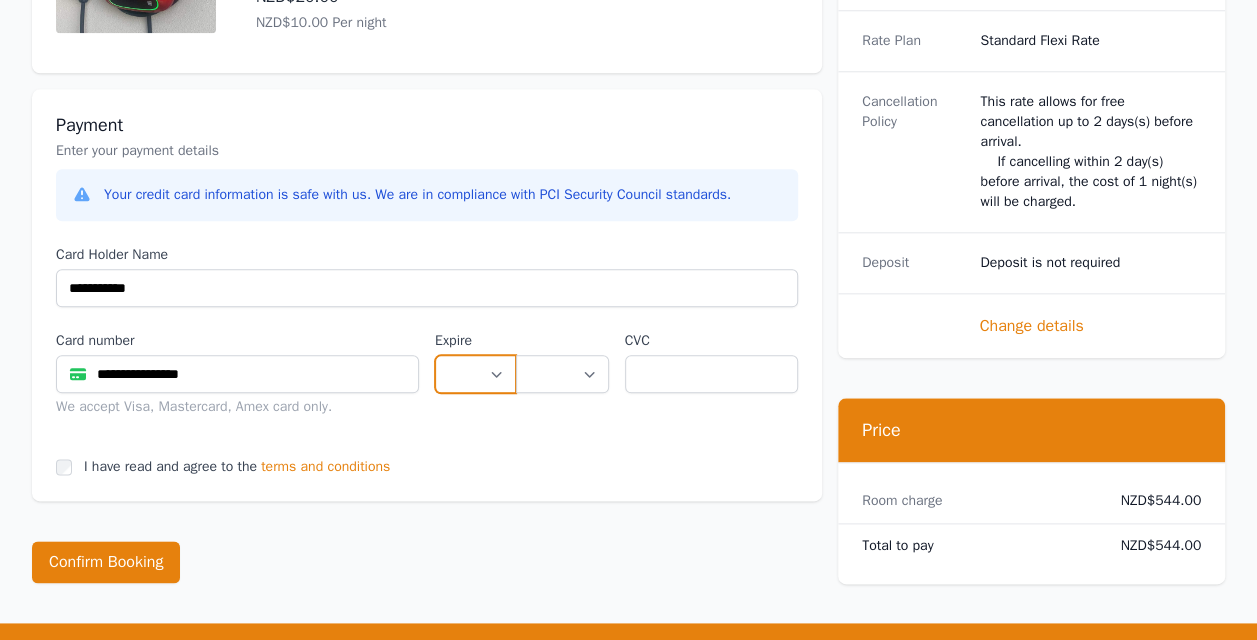 click on "** ** ** ** ** ** ** ** ** ** ** **" at bounding box center (475, 374) 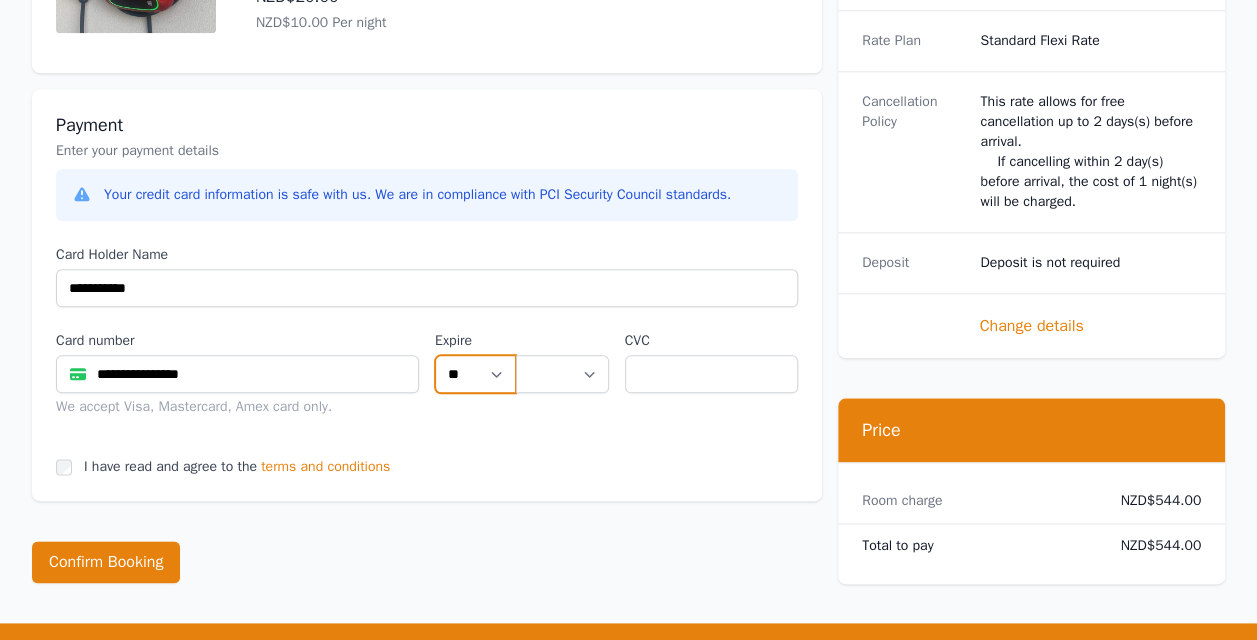 click on "** ** ** ** ** ** ** ** ** ** ** **" at bounding box center [475, 374] 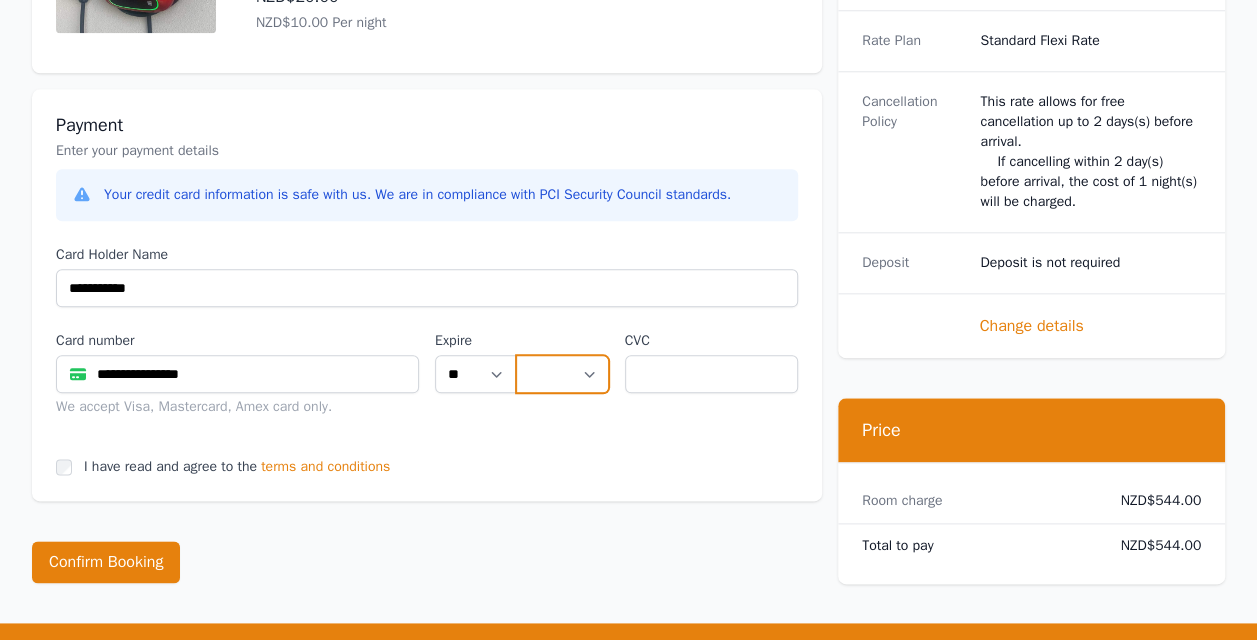 click on "**** **** **** **** **** **** **** **** ****" at bounding box center [562, 374] 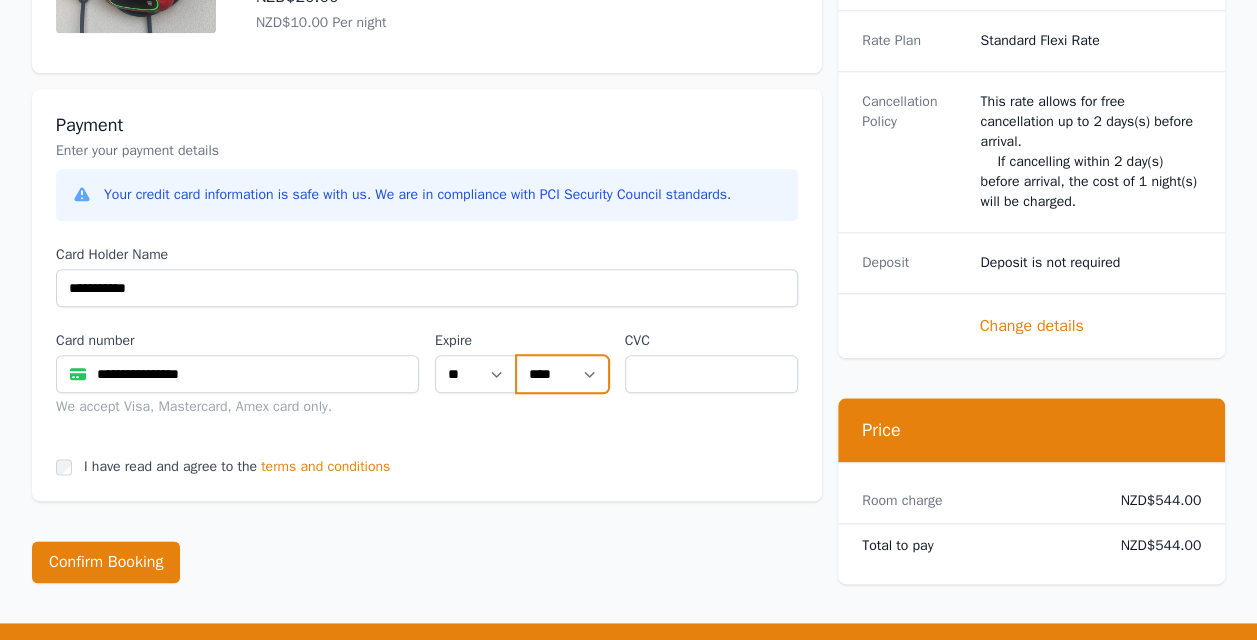 click on "**** **** **** **** **** **** **** **** ****" at bounding box center [562, 374] 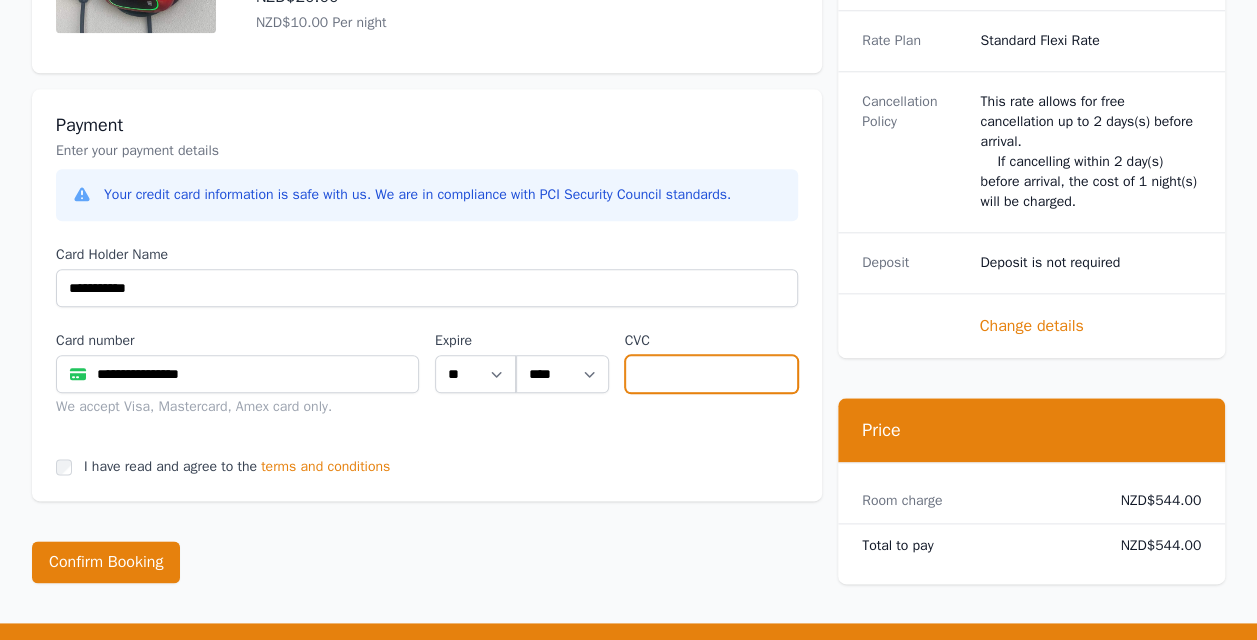 click at bounding box center [712, 374] 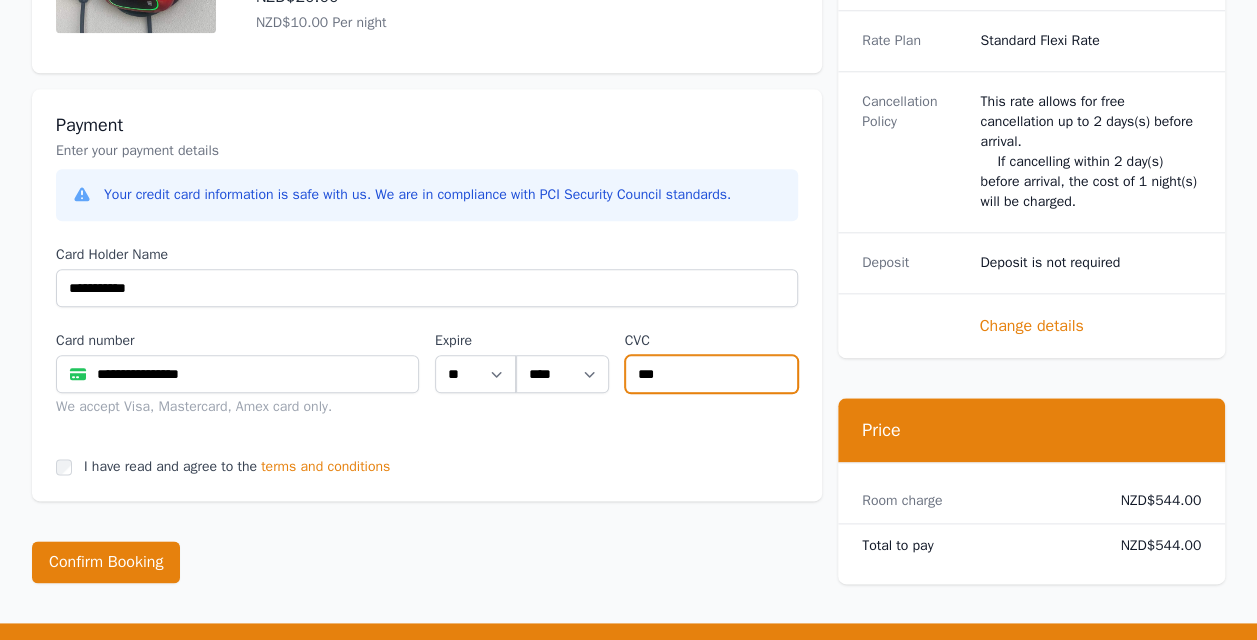 type on "***" 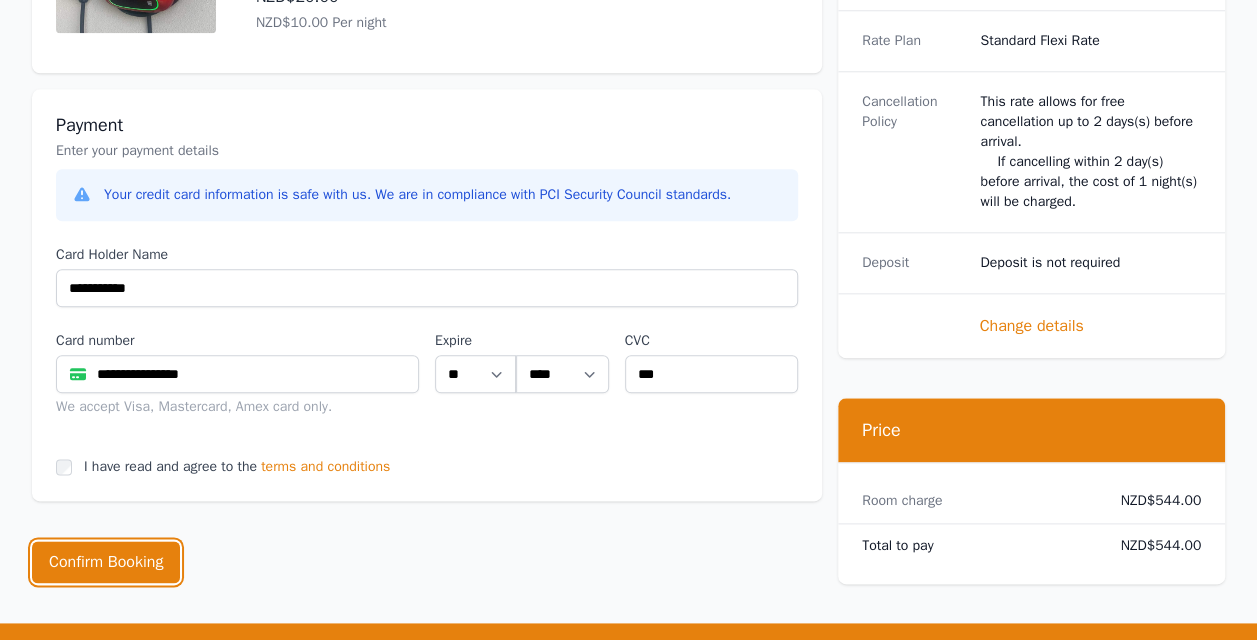 drag, startPoint x: 118, startPoint y: 552, endPoint x: 516, endPoint y: 478, distance: 404.82095 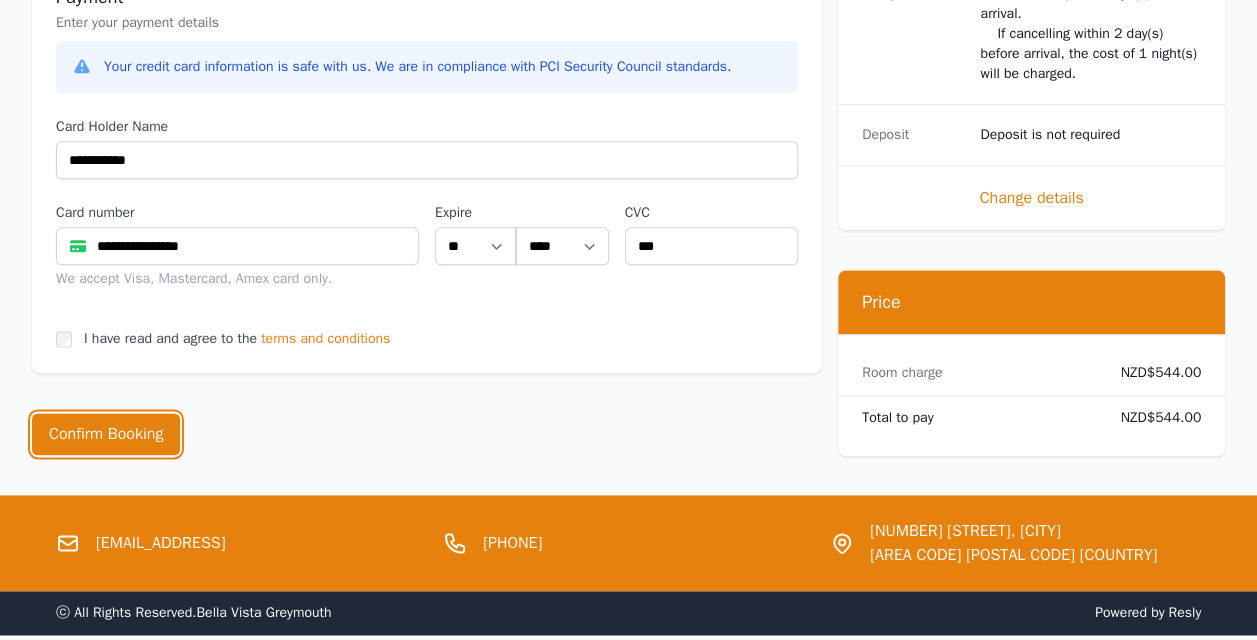 scroll, scrollTop: 1214, scrollLeft: 0, axis: vertical 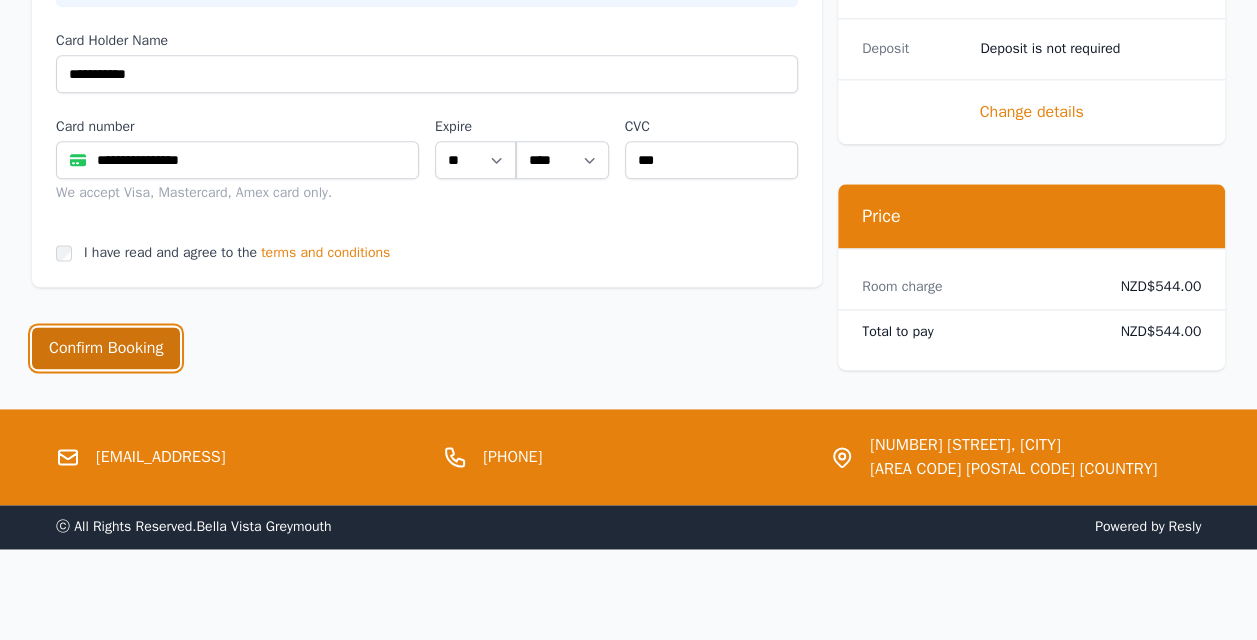 click on "Confirm Booking" at bounding box center [106, 348] 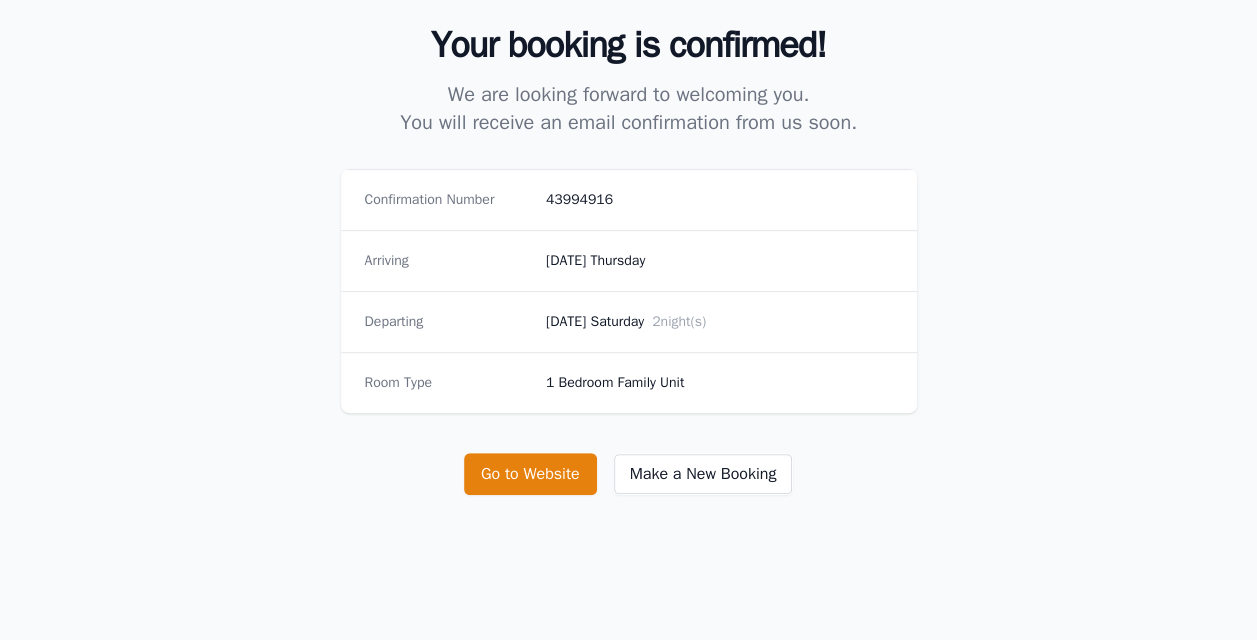 scroll, scrollTop: 0, scrollLeft: 0, axis: both 